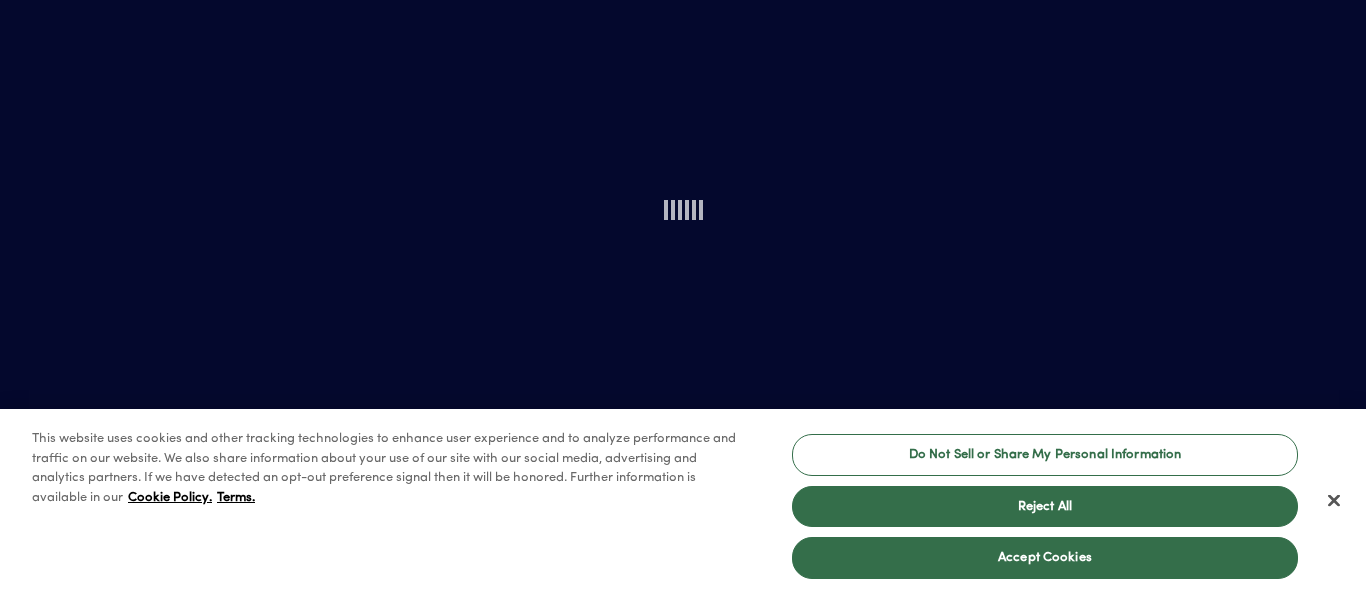 scroll, scrollTop: 0, scrollLeft: 0, axis: both 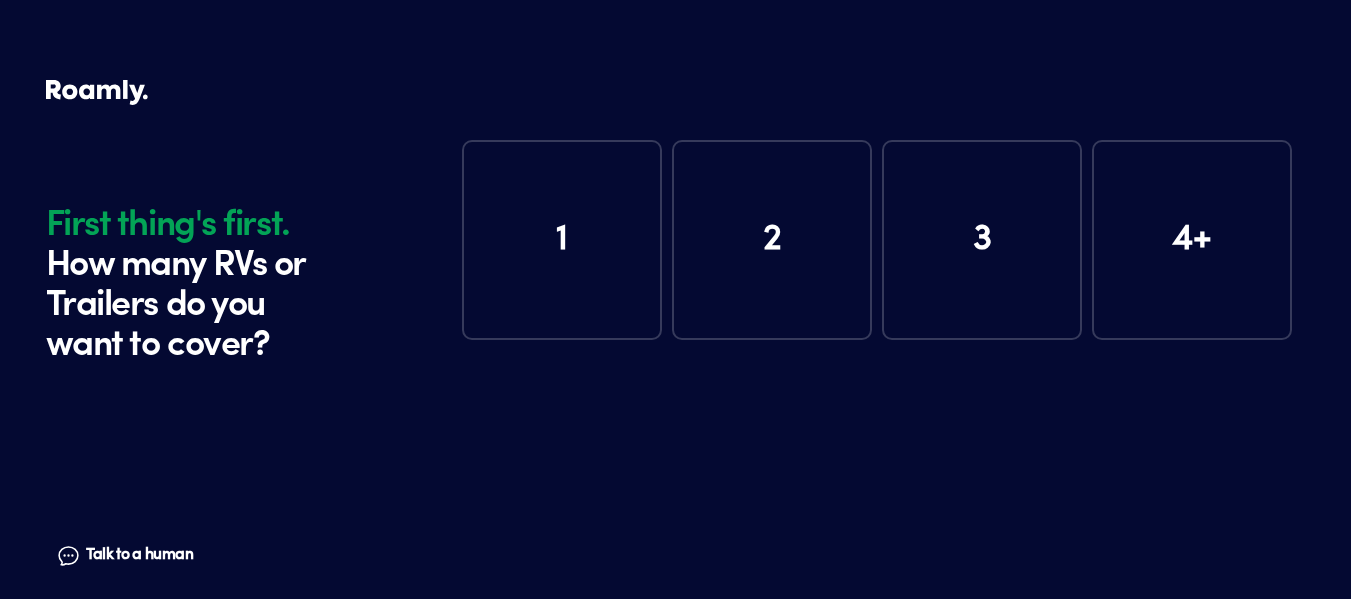 click on "1" at bounding box center (562, 240) 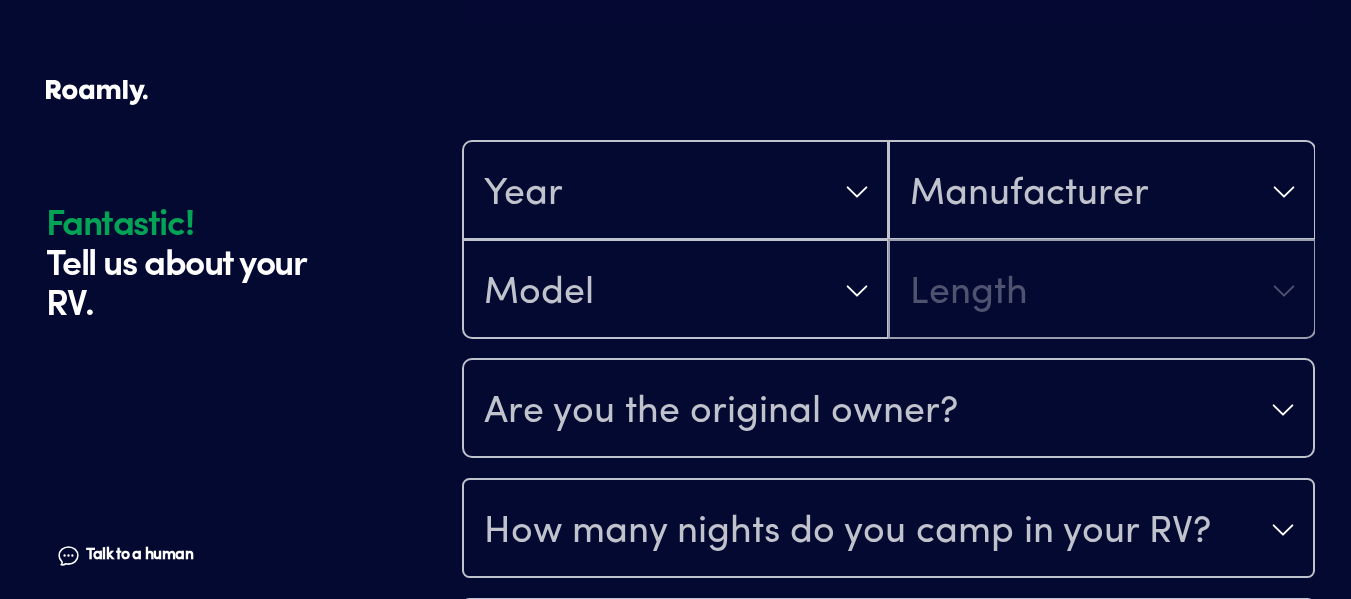 scroll, scrollTop: 390, scrollLeft: 0, axis: vertical 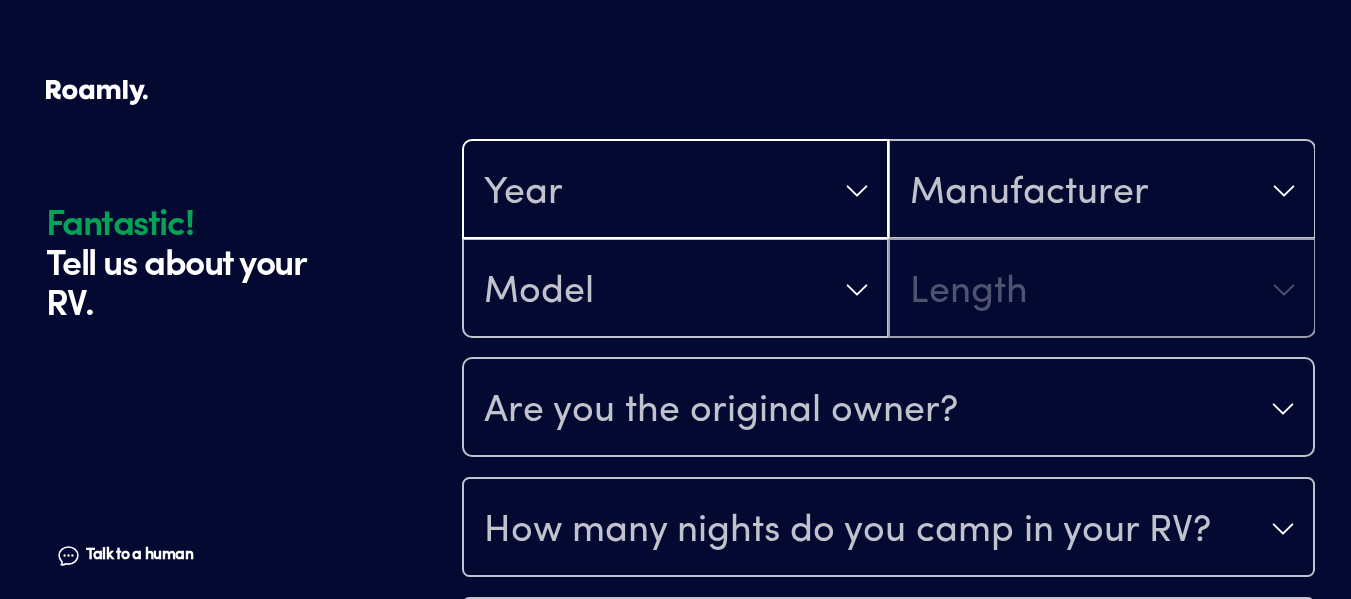 click on "Year" at bounding box center [675, 191] 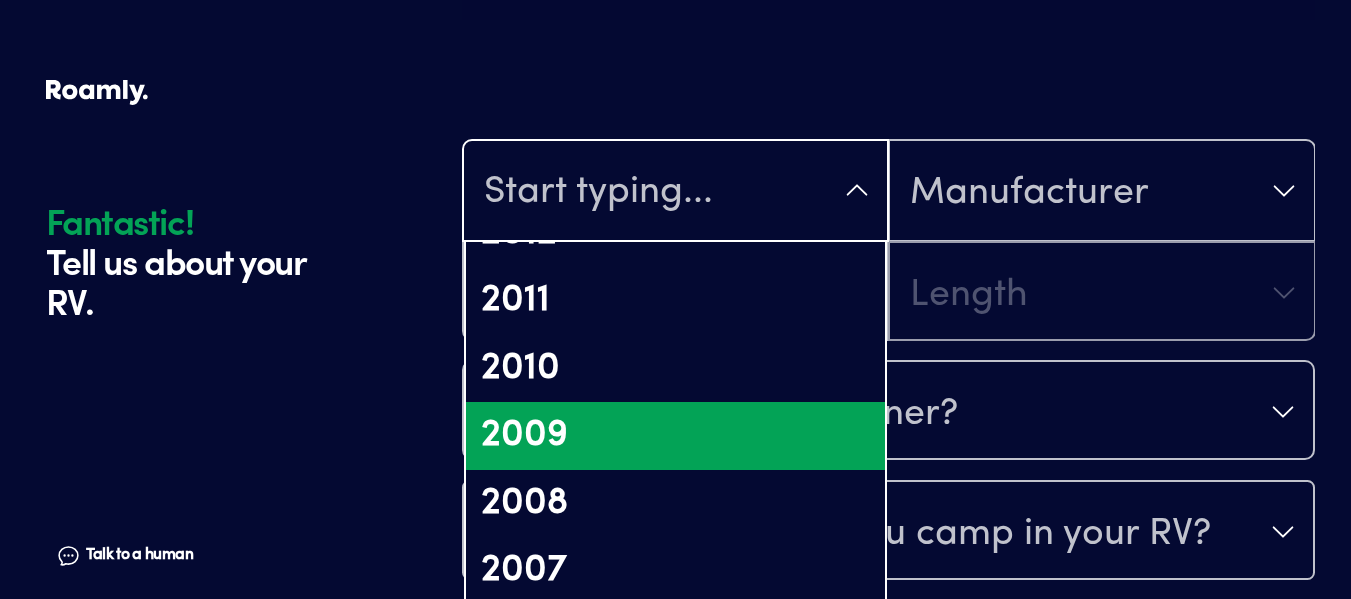 scroll, scrollTop: 1100, scrollLeft: 0, axis: vertical 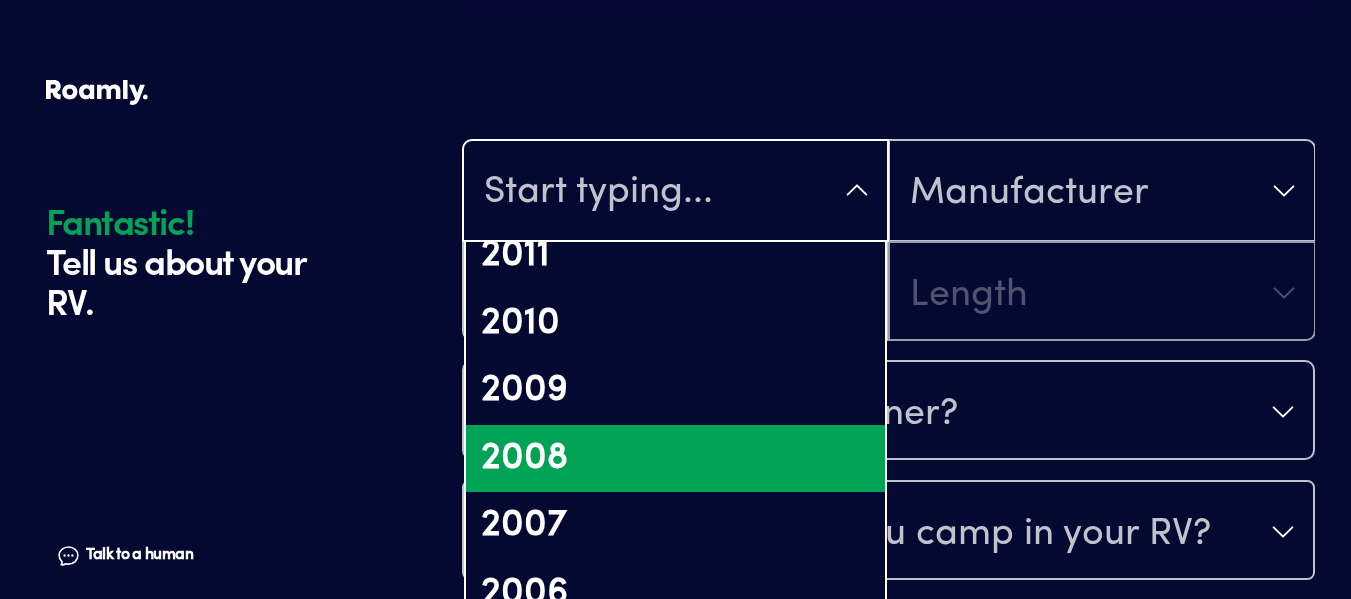 click on "2008" at bounding box center (675, 459) 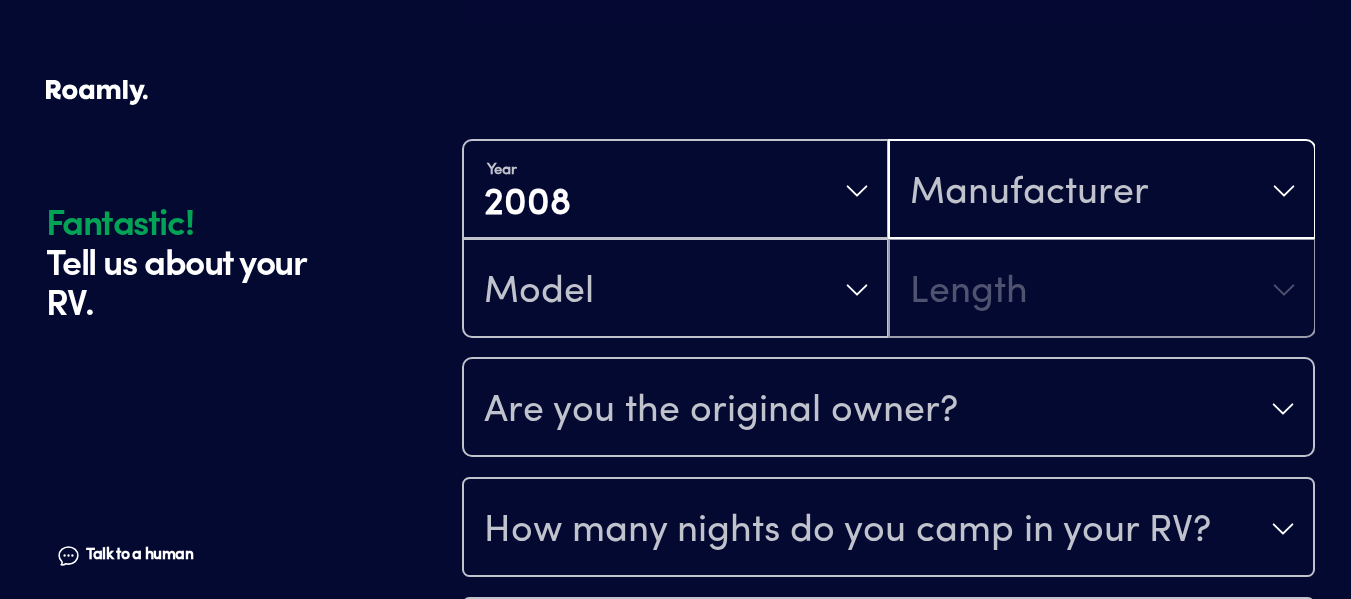 click on "Manufacturer" at bounding box center [1029, 193] 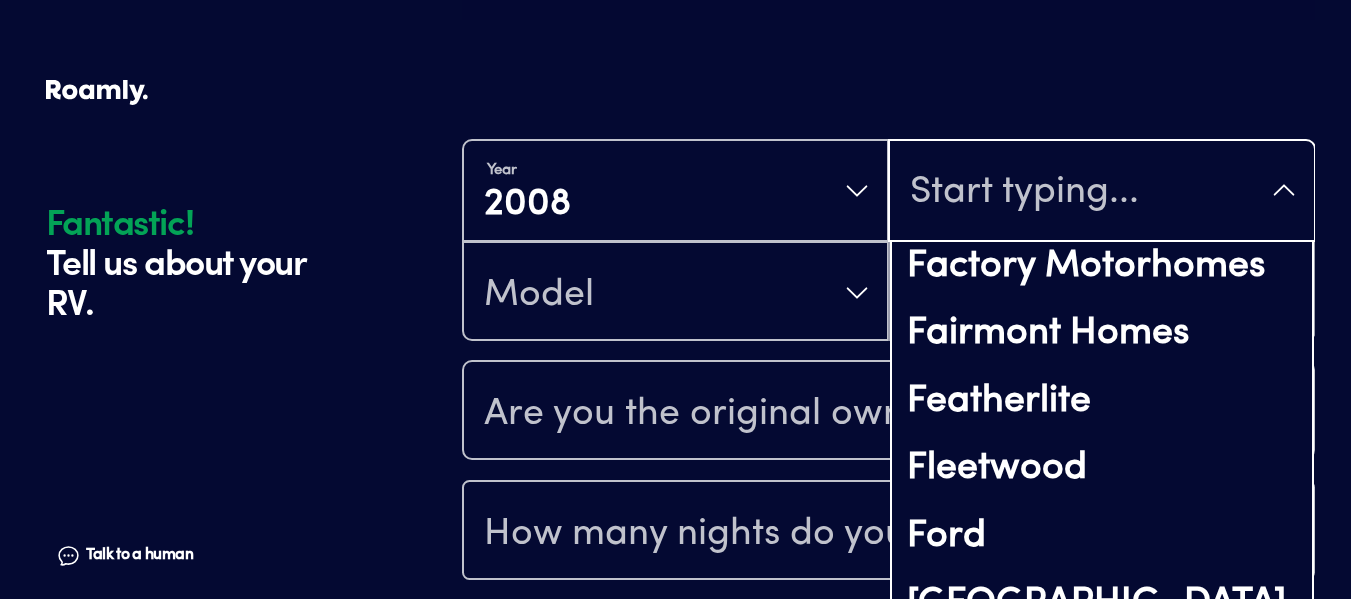 scroll, scrollTop: 5900, scrollLeft: 0, axis: vertical 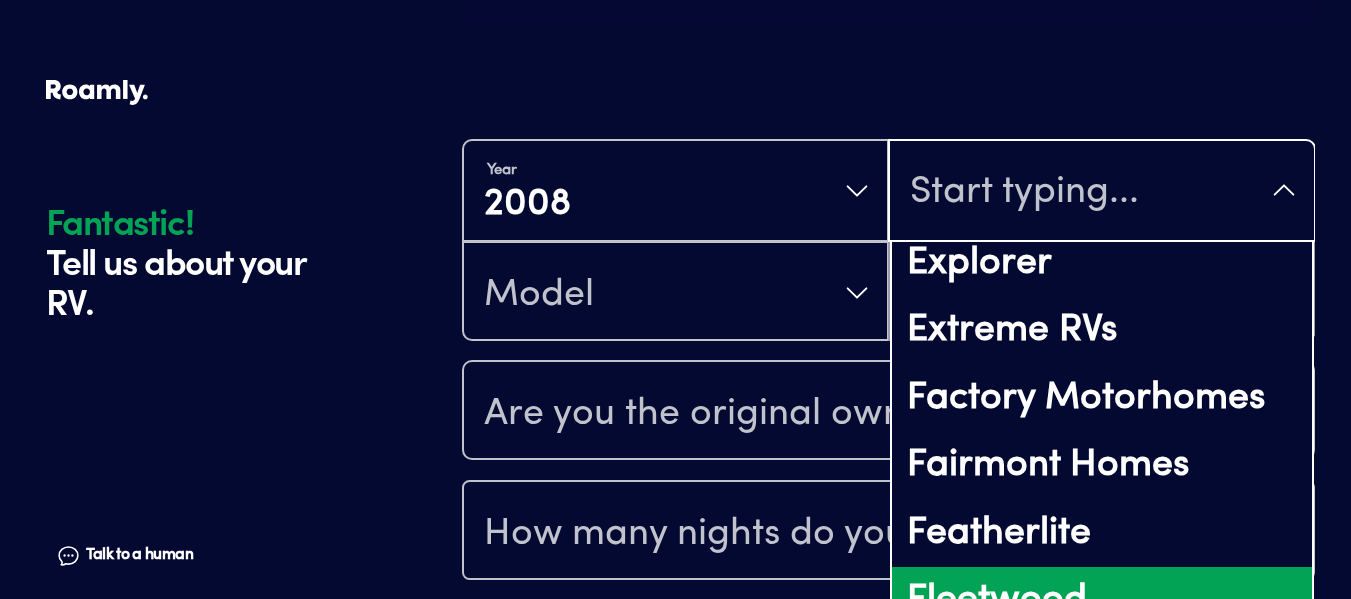 click on "Fleetwood" at bounding box center [1101, 601] 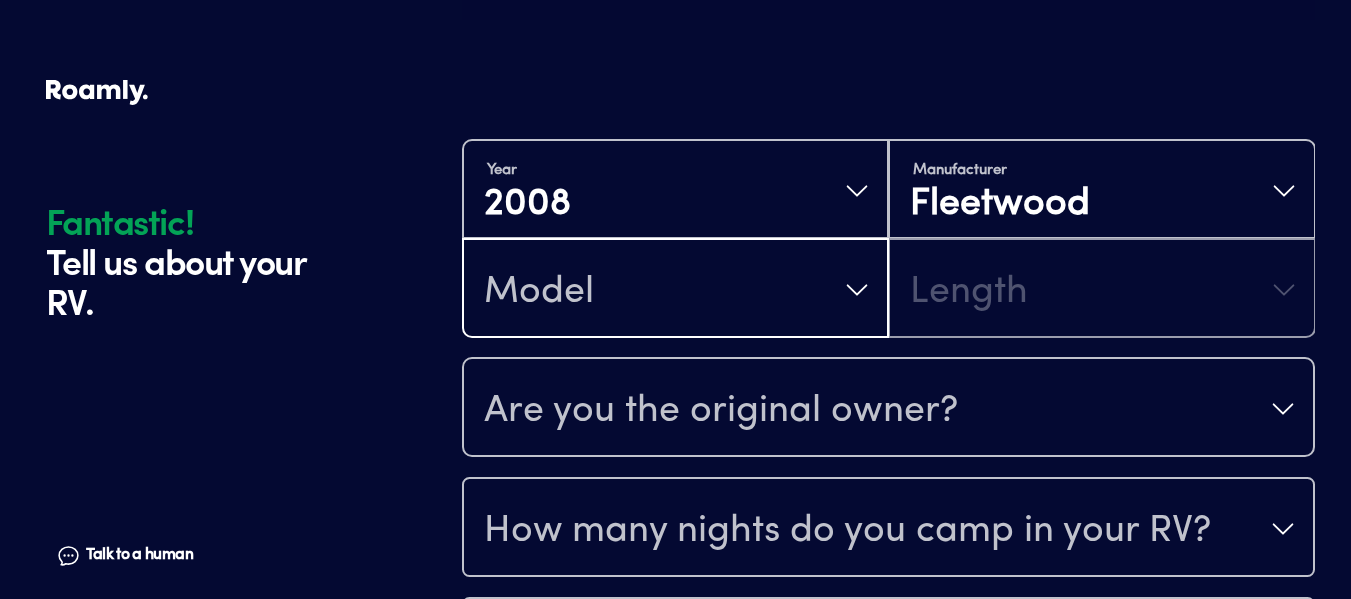 click on "Model" at bounding box center [675, 290] 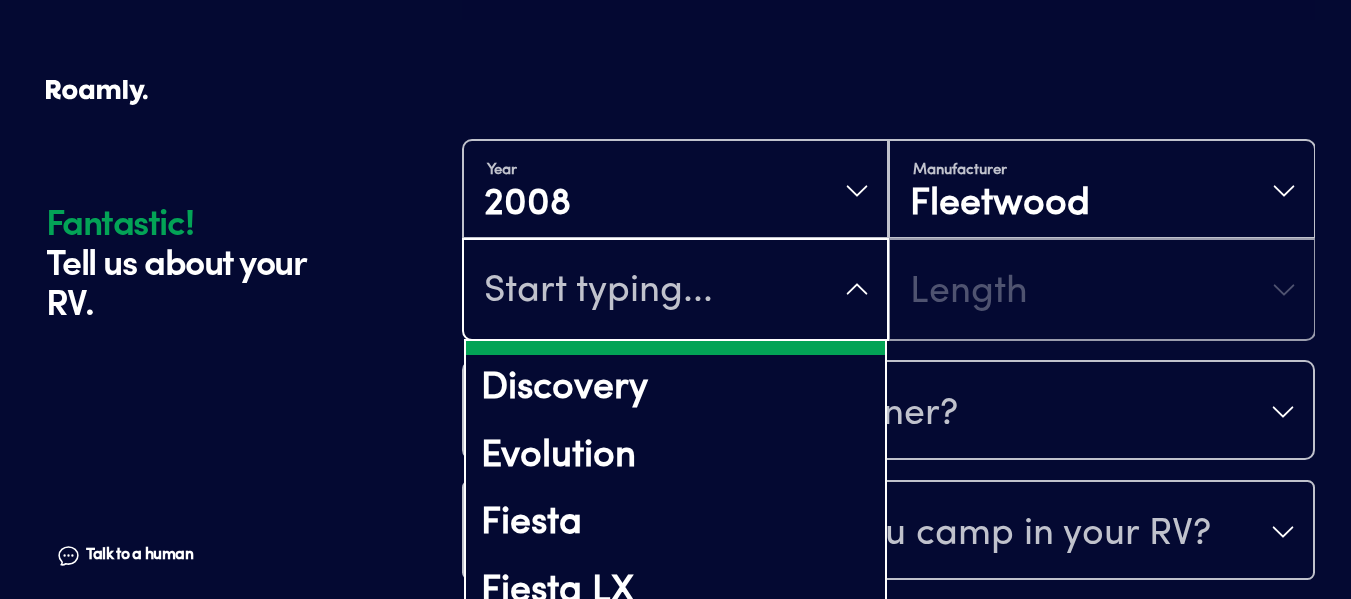 scroll, scrollTop: 123, scrollLeft: 0, axis: vertical 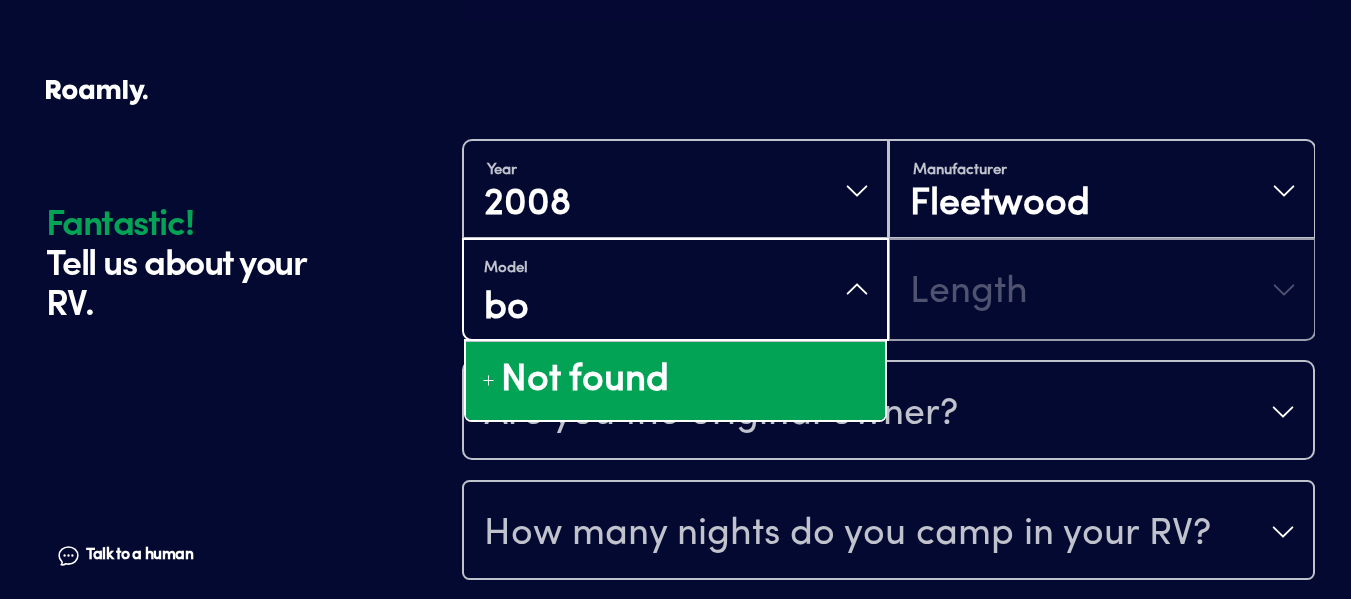 type on "b" 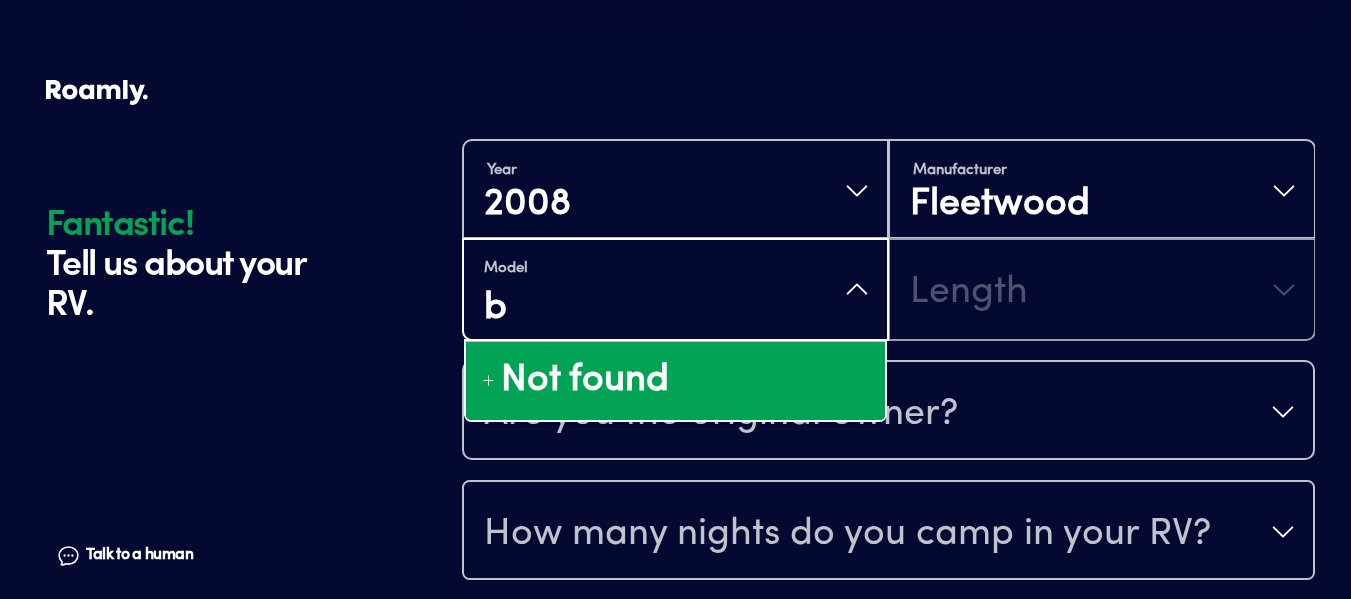type 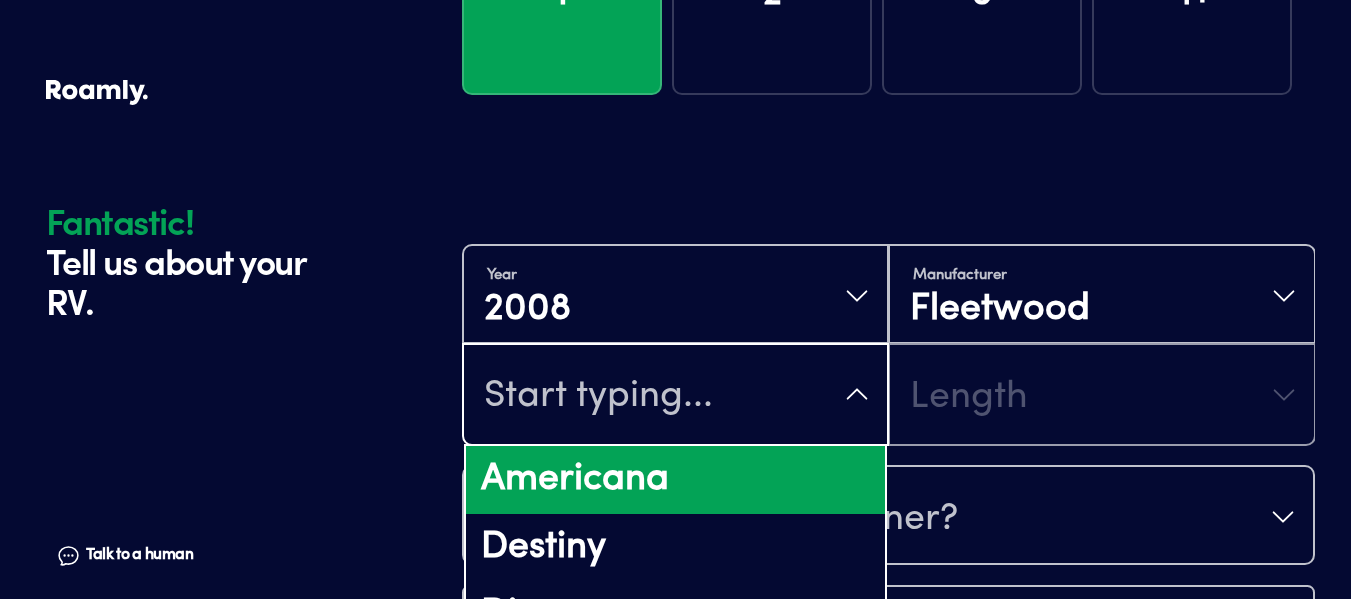scroll, scrollTop: 90, scrollLeft: 0, axis: vertical 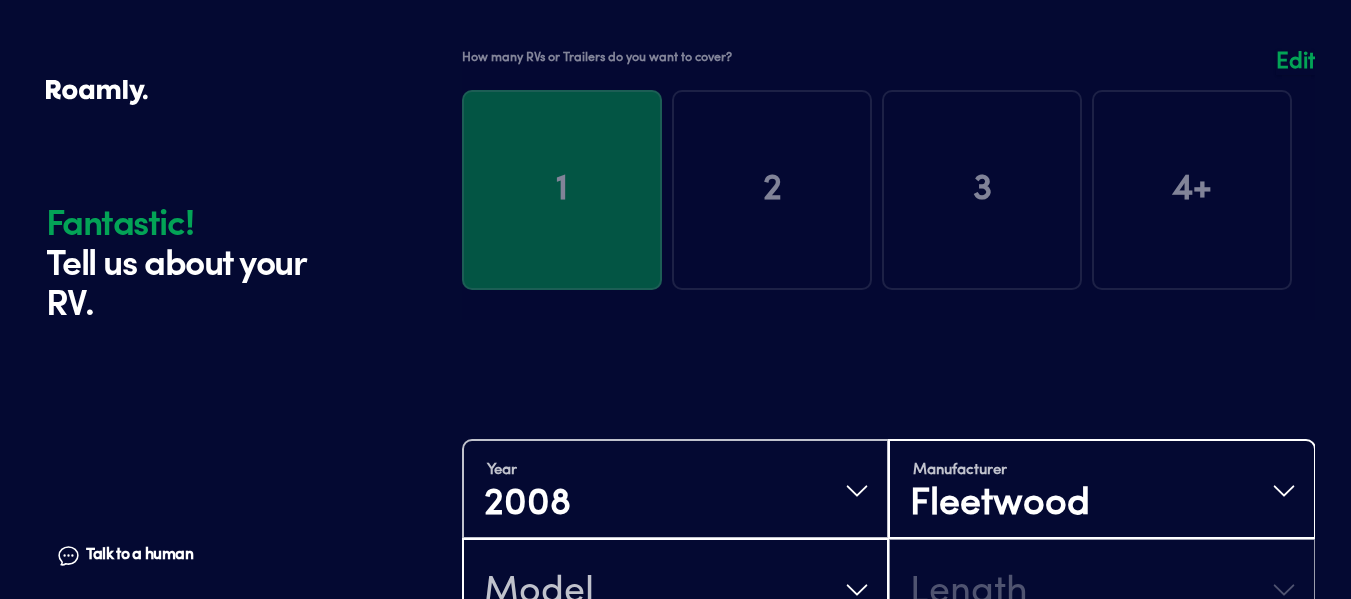 click on "Manufacturer [PERSON_NAME]" at bounding box center (1101, 491) 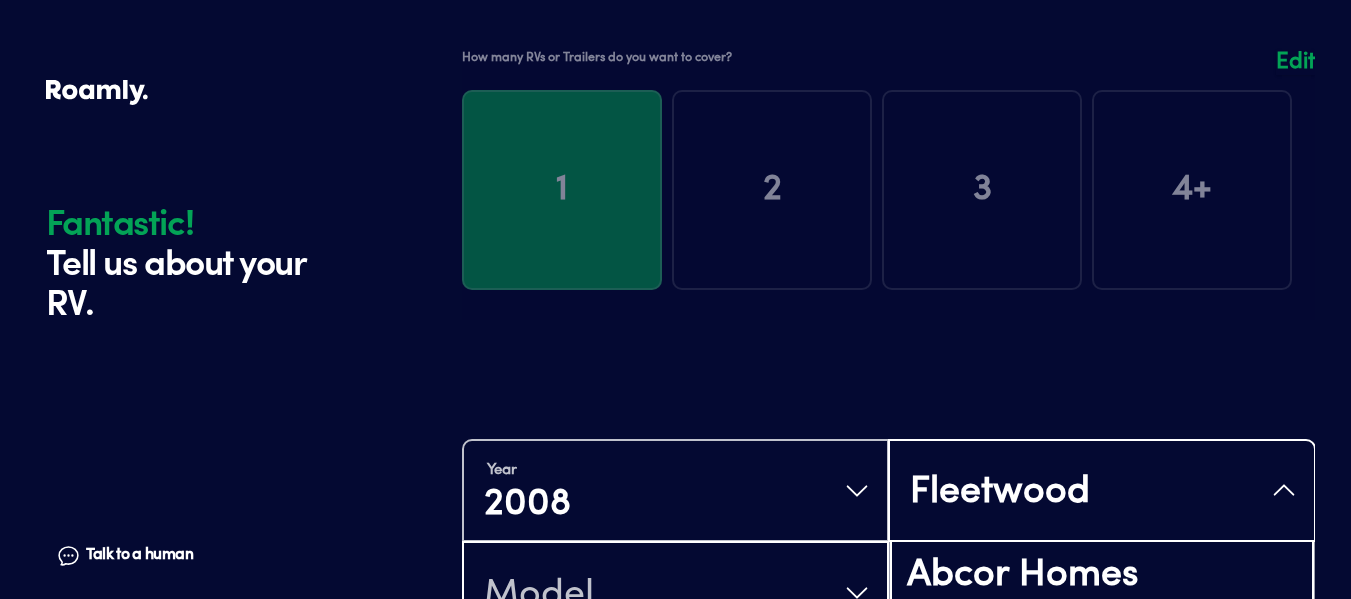 scroll, scrollTop: 529, scrollLeft: 0, axis: vertical 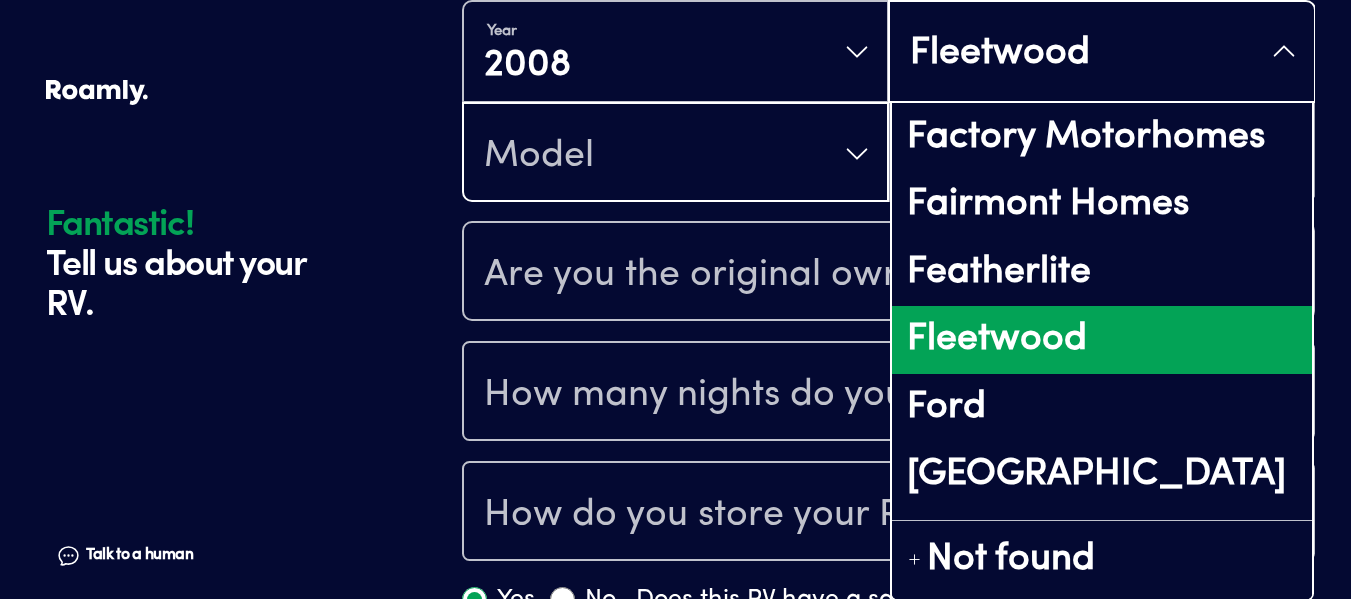 click on "Fleetwood" at bounding box center (1101, 340) 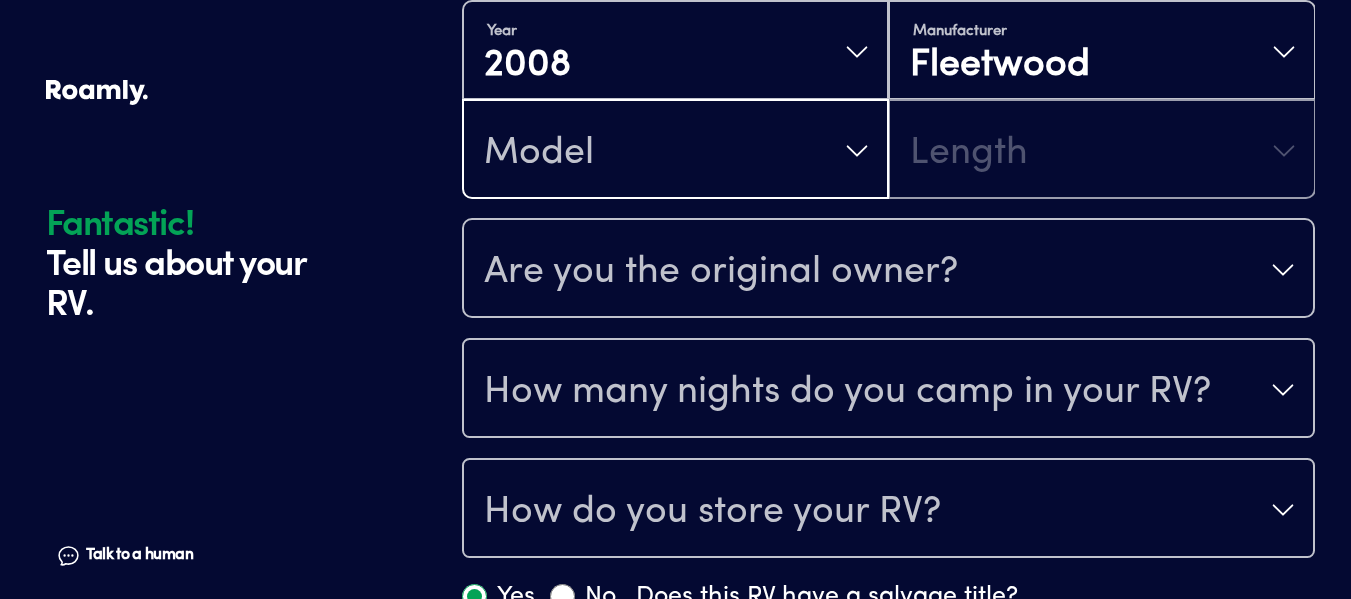 click on "Model" at bounding box center [675, 151] 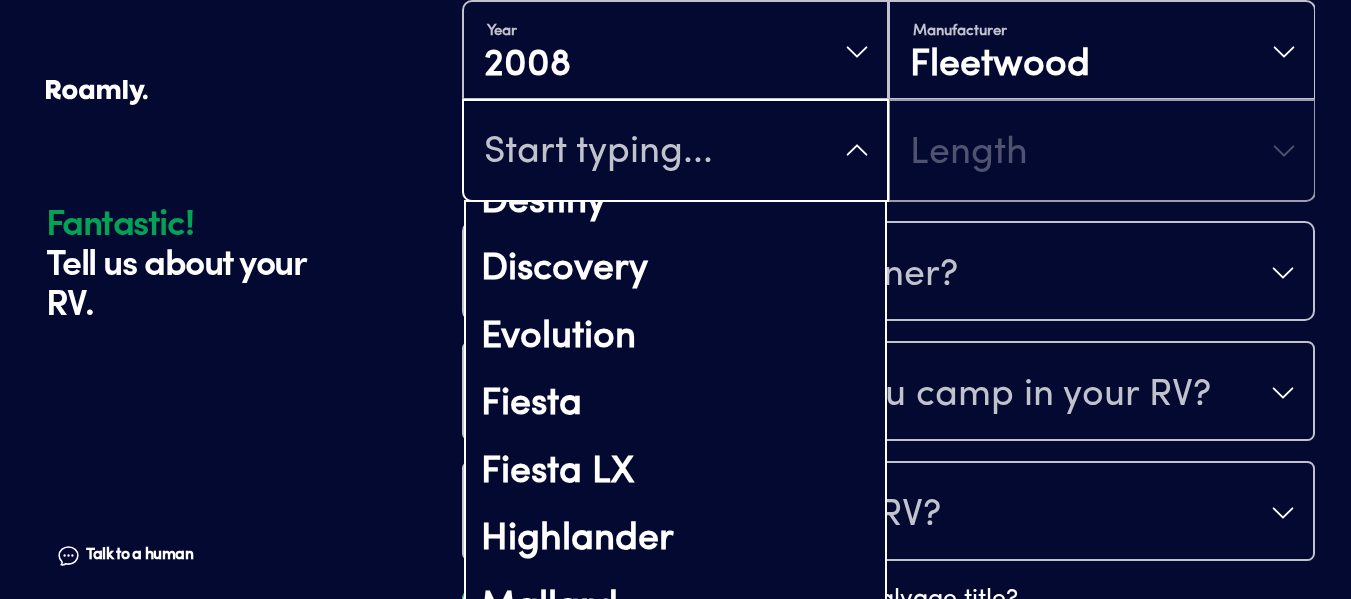 scroll, scrollTop: 123, scrollLeft: 0, axis: vertical 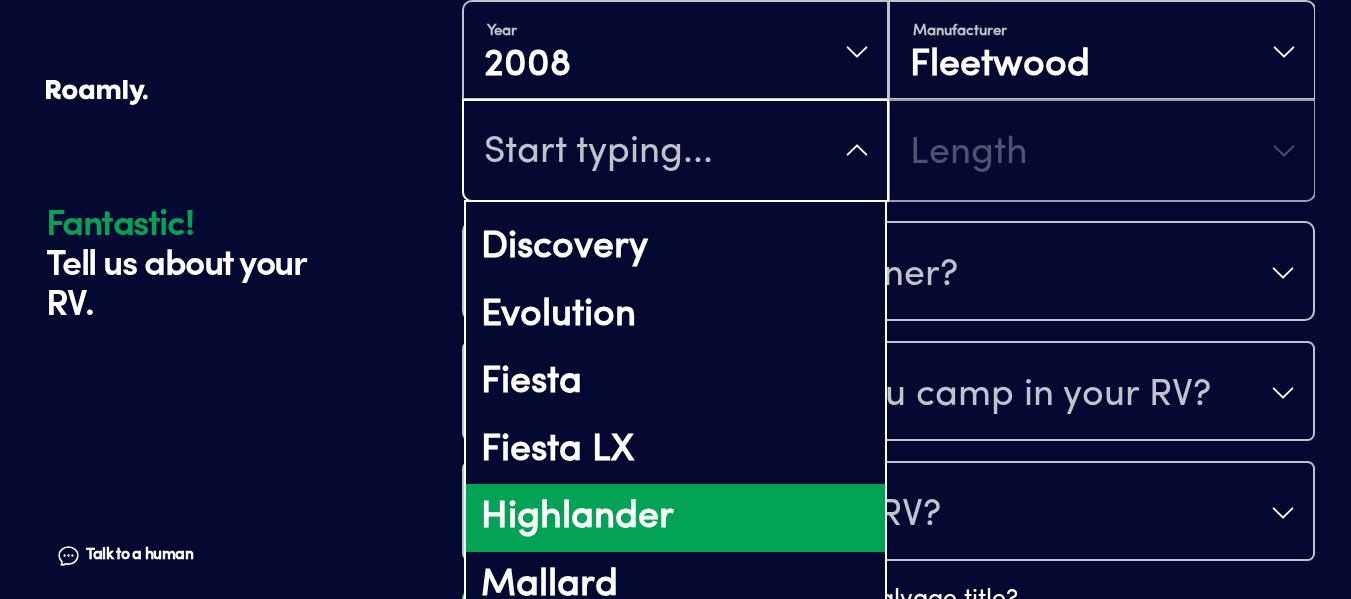click on "Highlander" at bounding box center [675, 518] 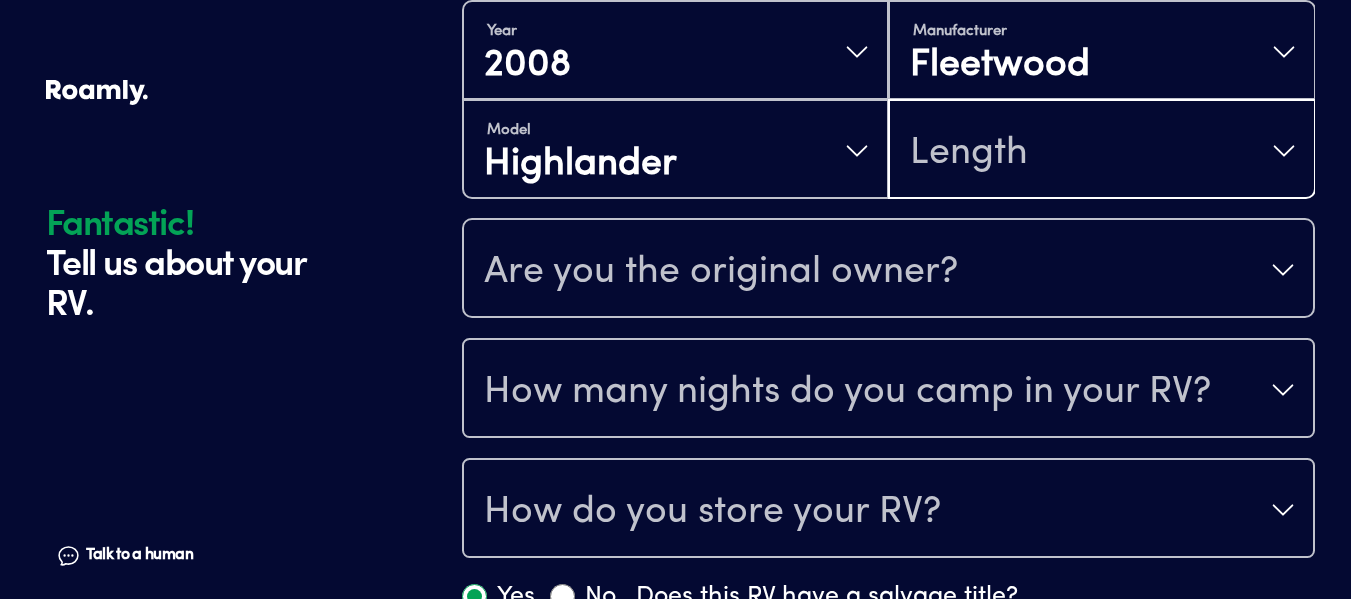 click on "Length" at bounding box center (969, 153) 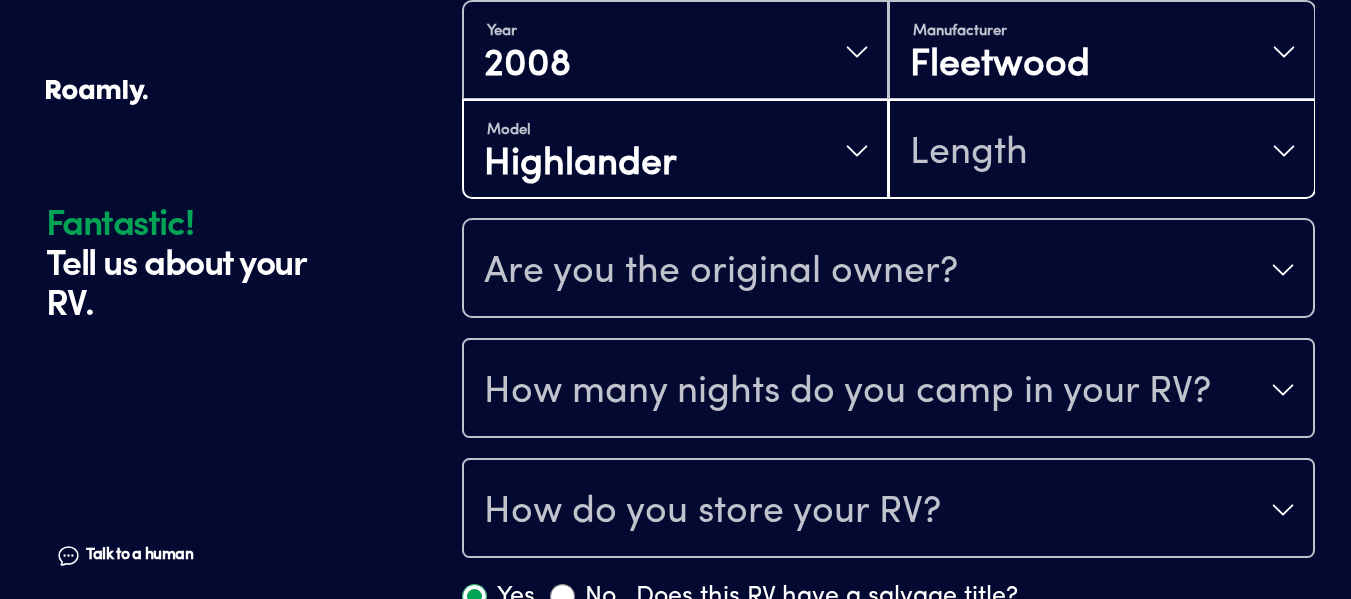 click on "Model Highlander" at bounding box center (675, 151) 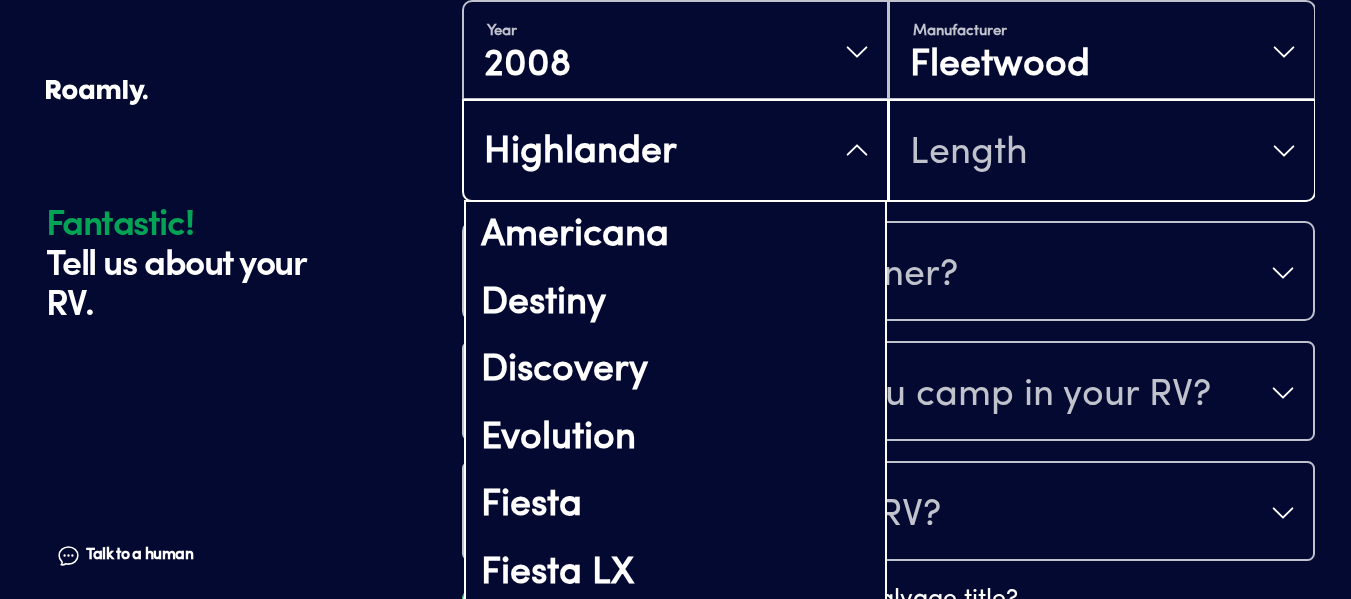 scroll, scrollTop: 605, scrollLeft: 0, axis: vertical 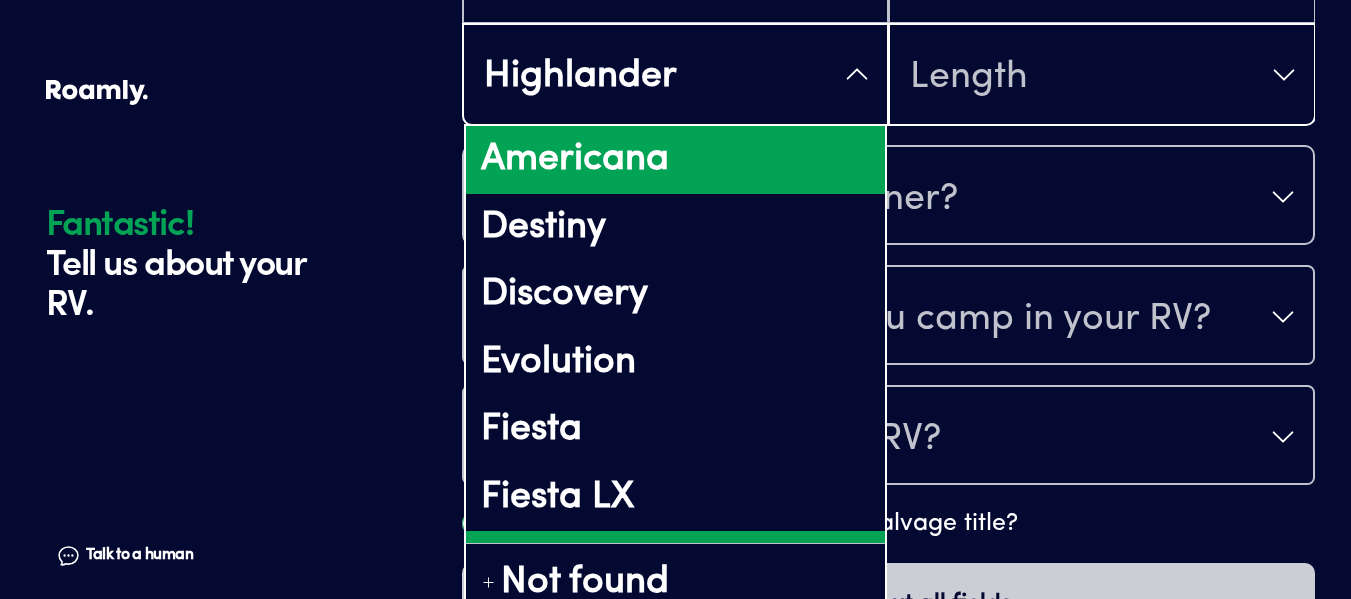 click on "Americana" at bounding box center [675, 160] 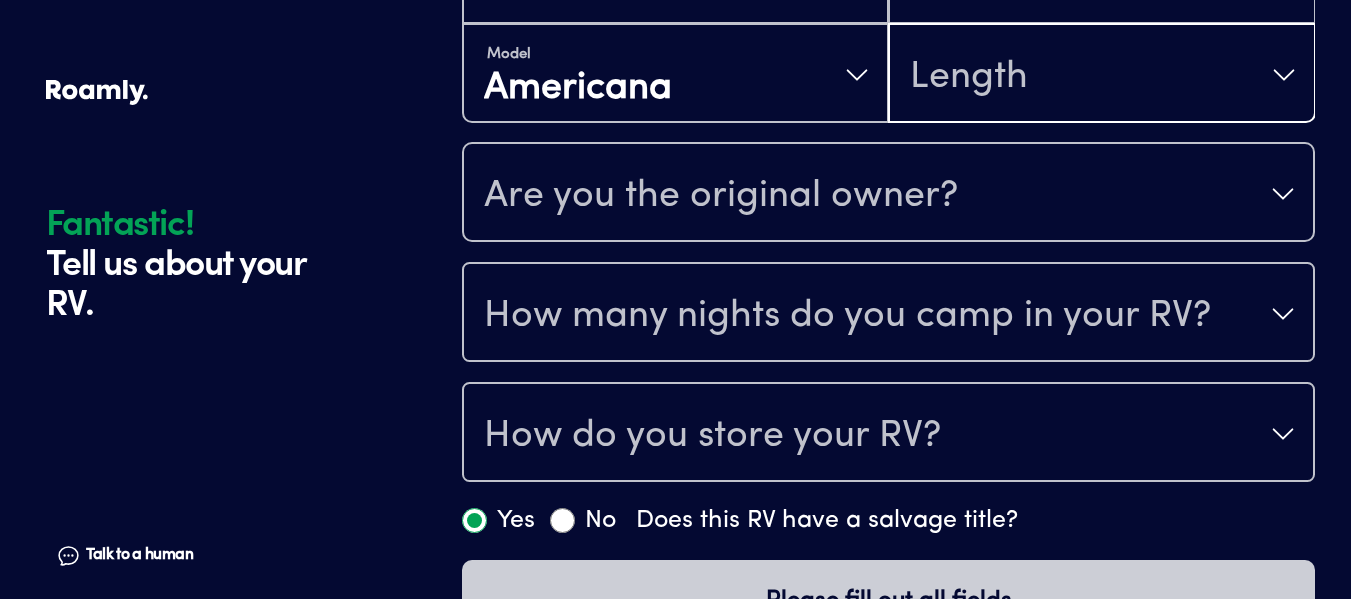 click on "Length" at bounding box center [969, 77] 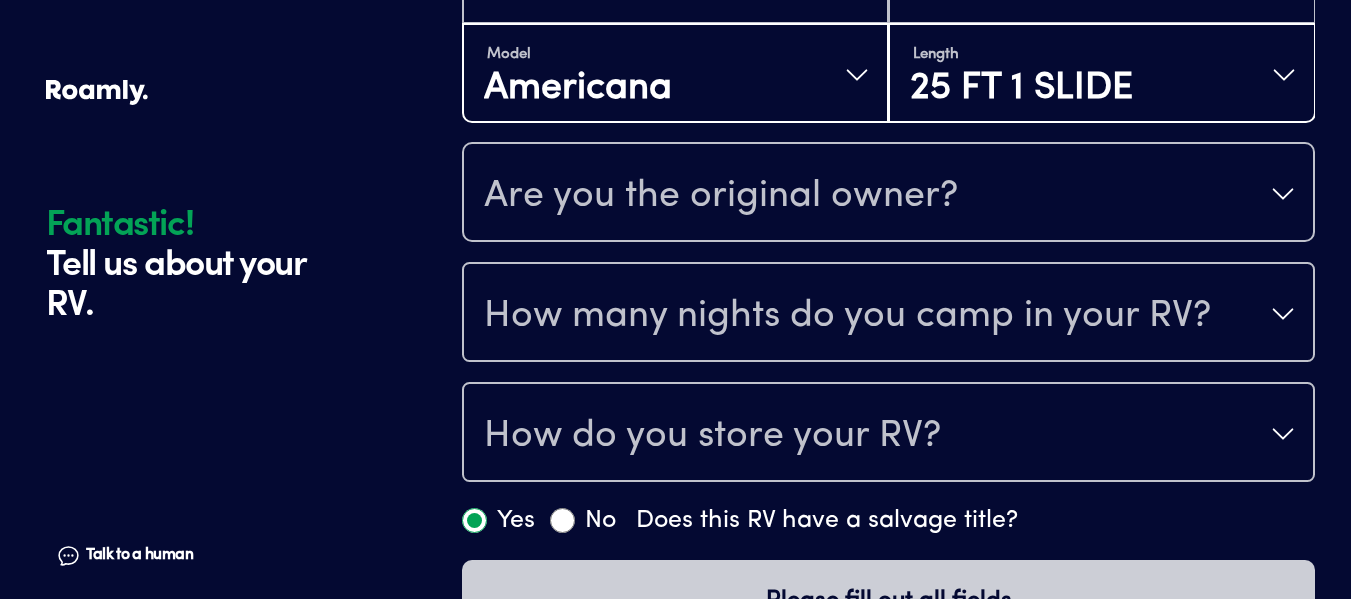 click on "Model Americana" at bounding box center (675, 75) 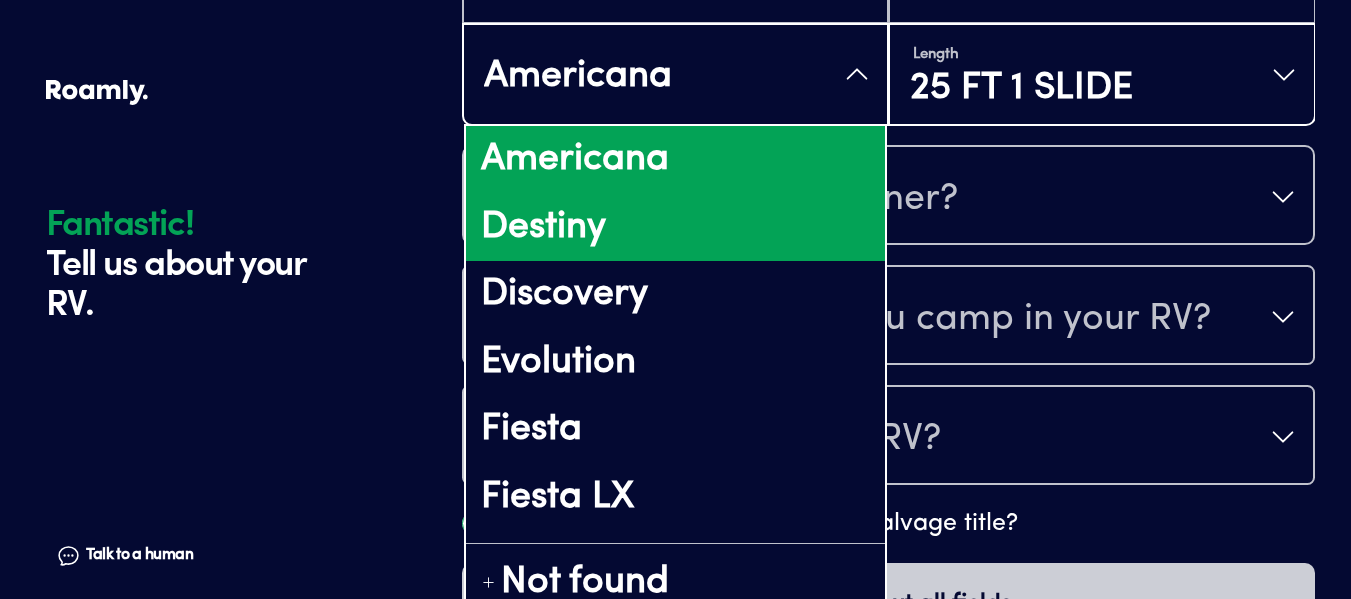 click on "Destiny" at bounding box center (675, 228) 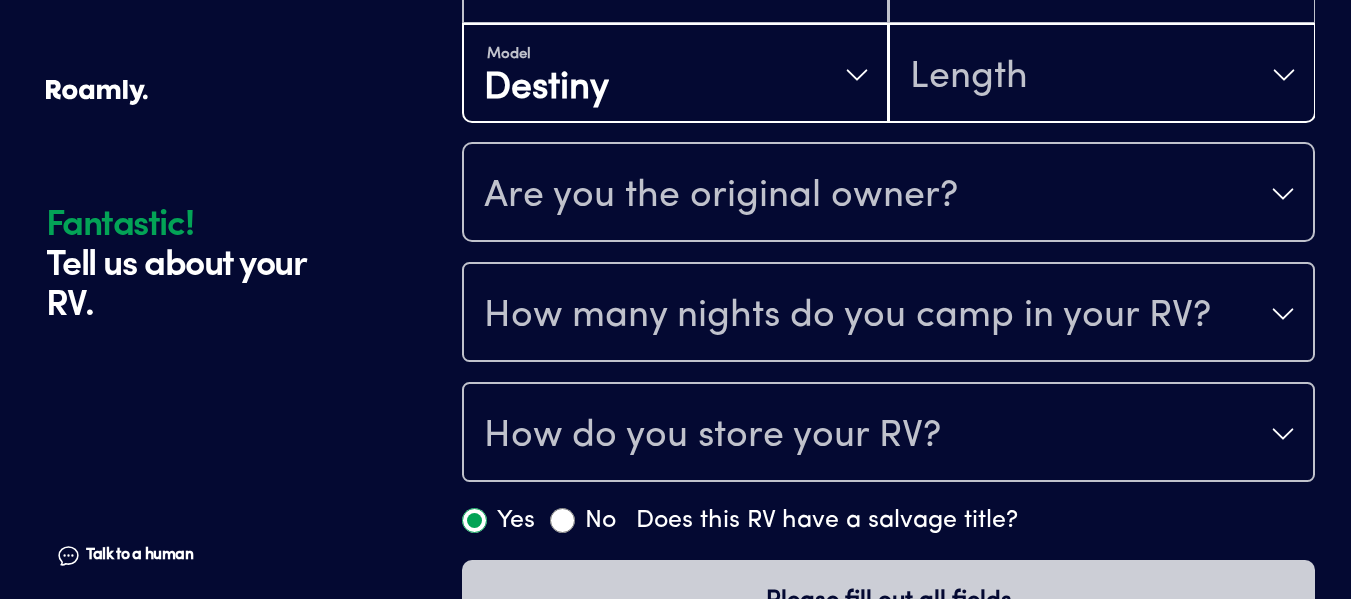 click on "Length" at bounding box center (969, 77) 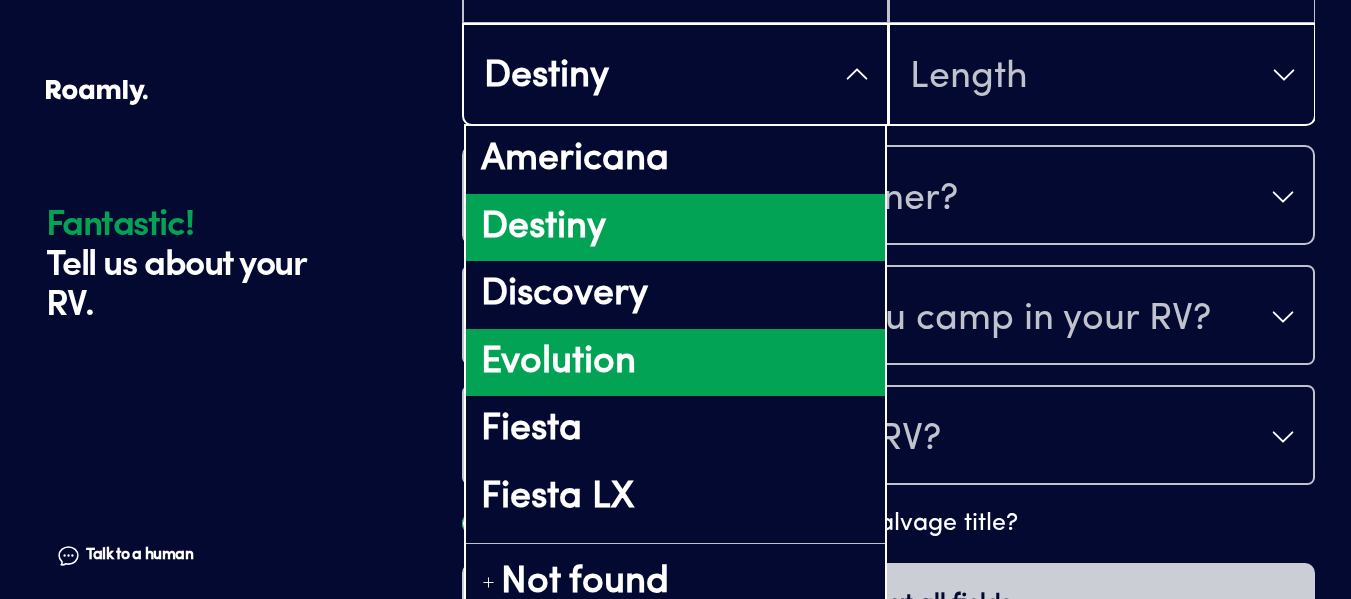 click on "Evolution" at bounding box center [675, 363] 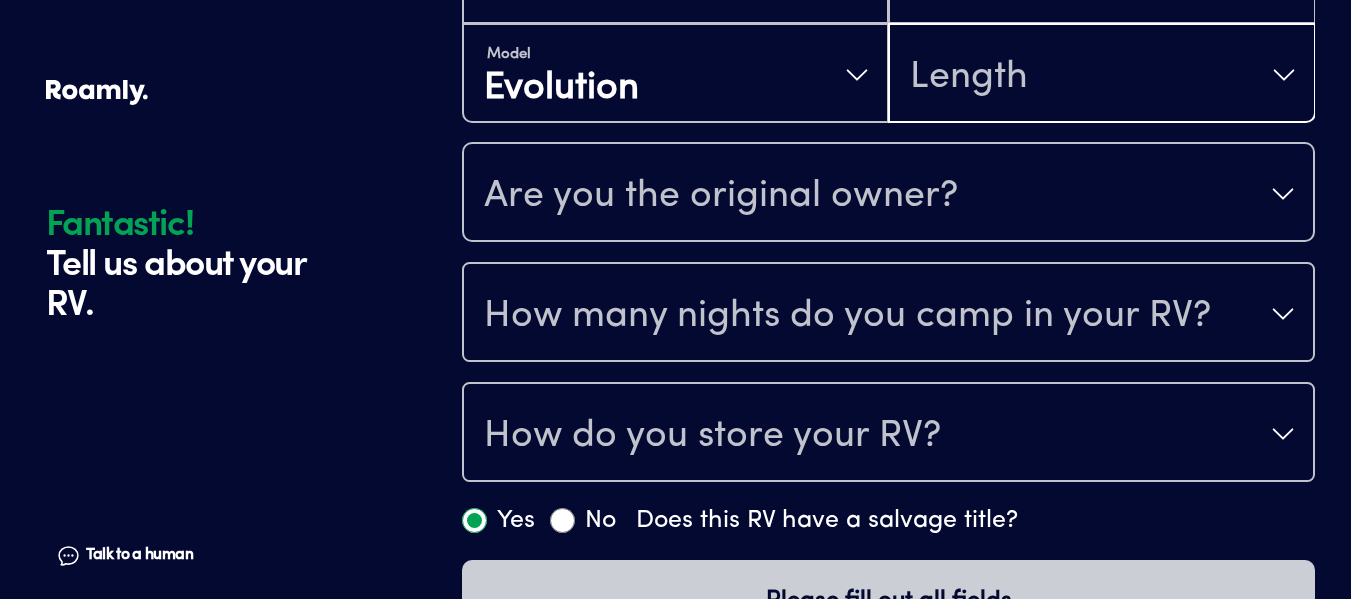 click on "Length" at bounding box center (969, 77) 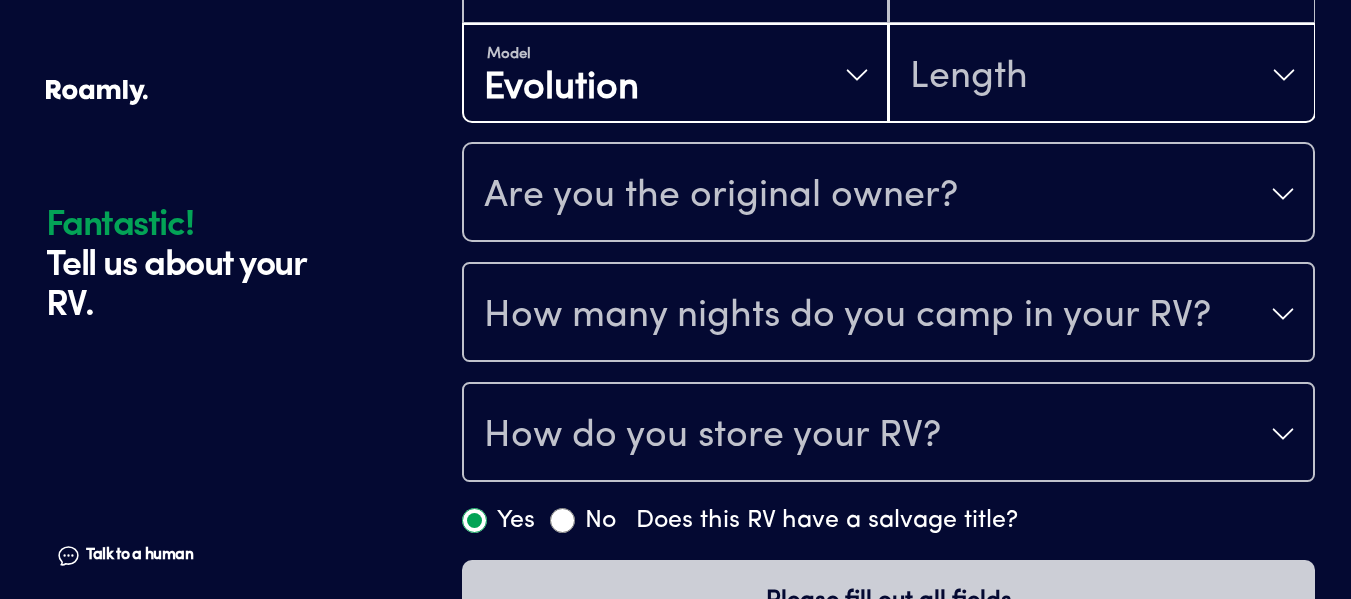 click on "Model Evolution" at bounding box center [675, 75] 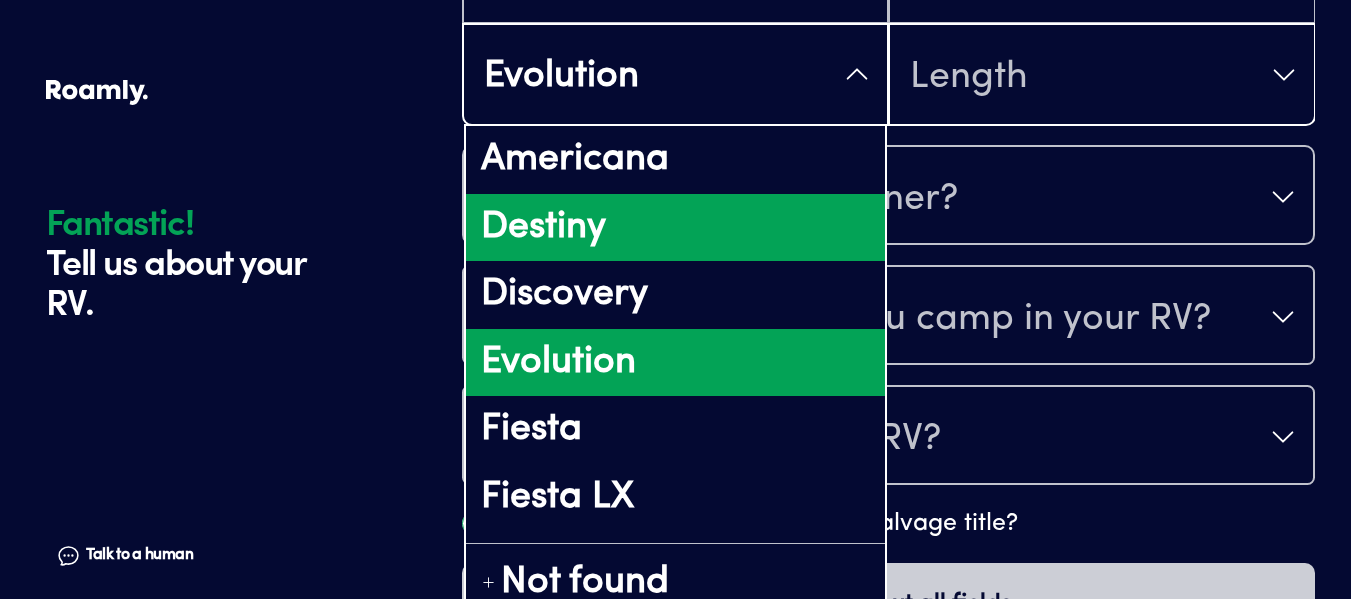 click on "Destiny" at bounding box center [675, 228] 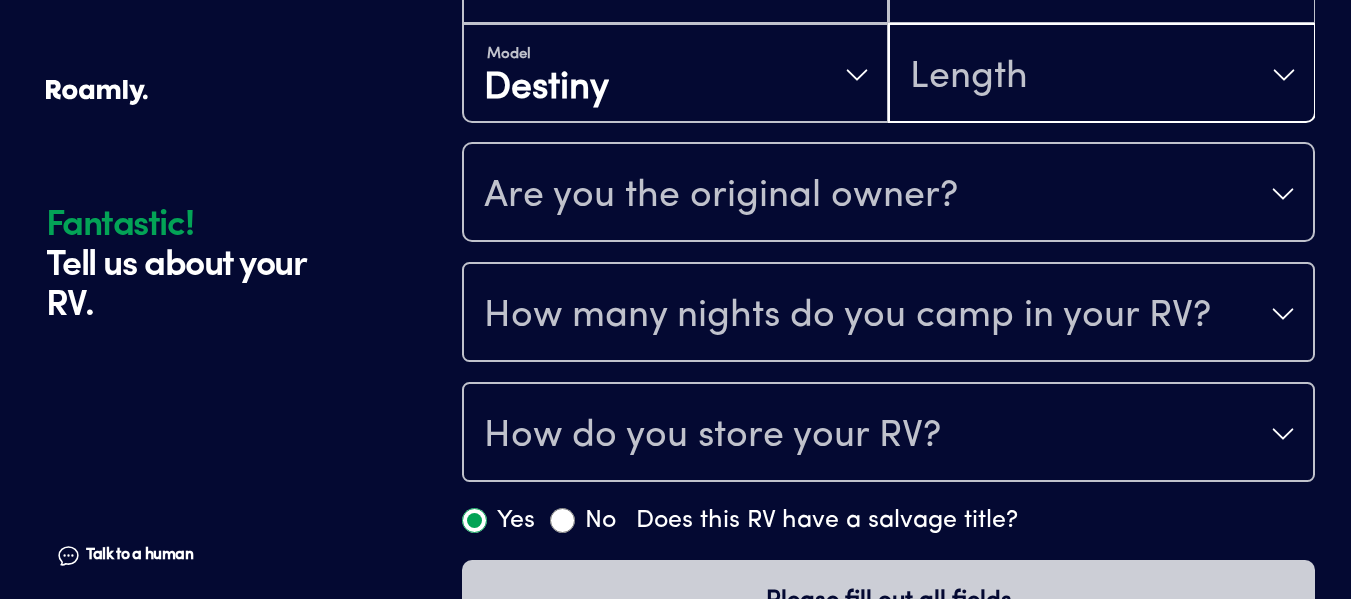 click on "Length" at bounding box center (1101, 75) 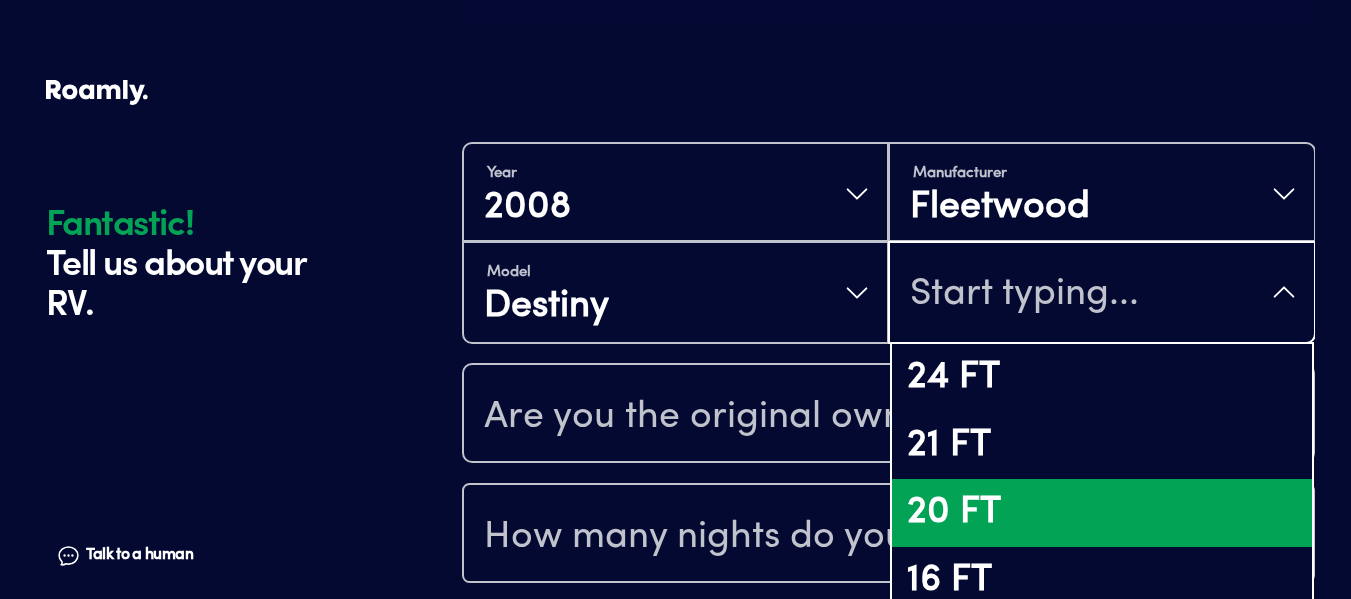 scroll, scrollTop: 381, scrollLeft: 0, axis: vertical 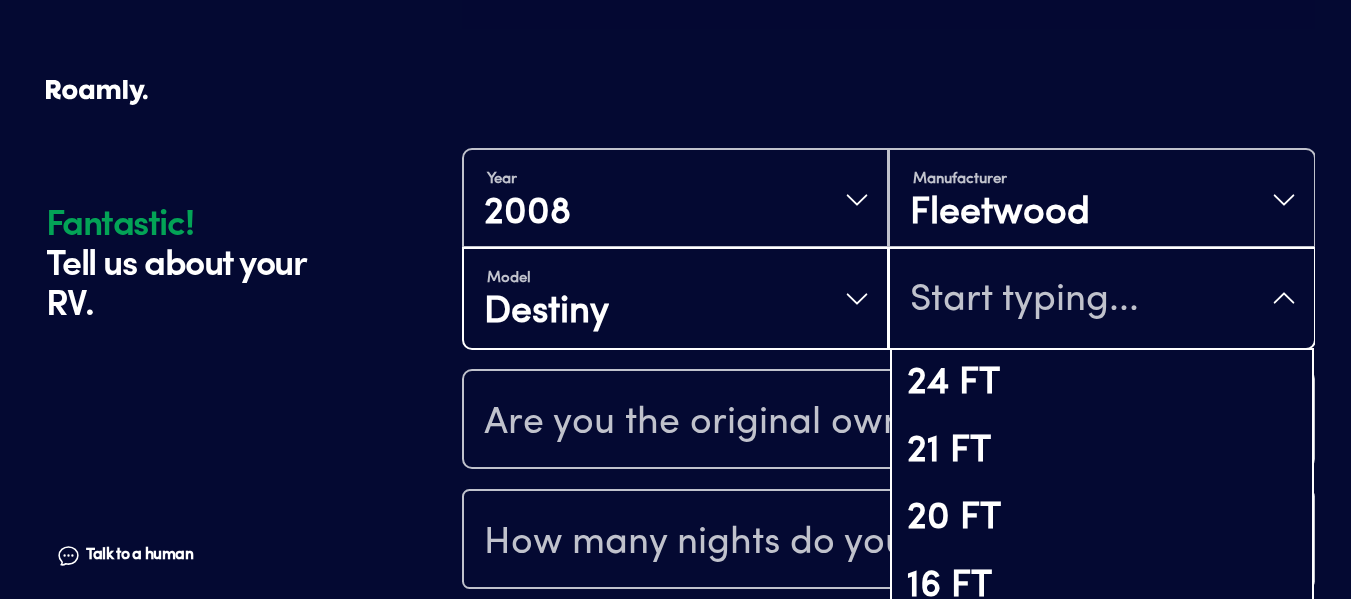click on "Model Destiny" at bounding box center [675, 299] 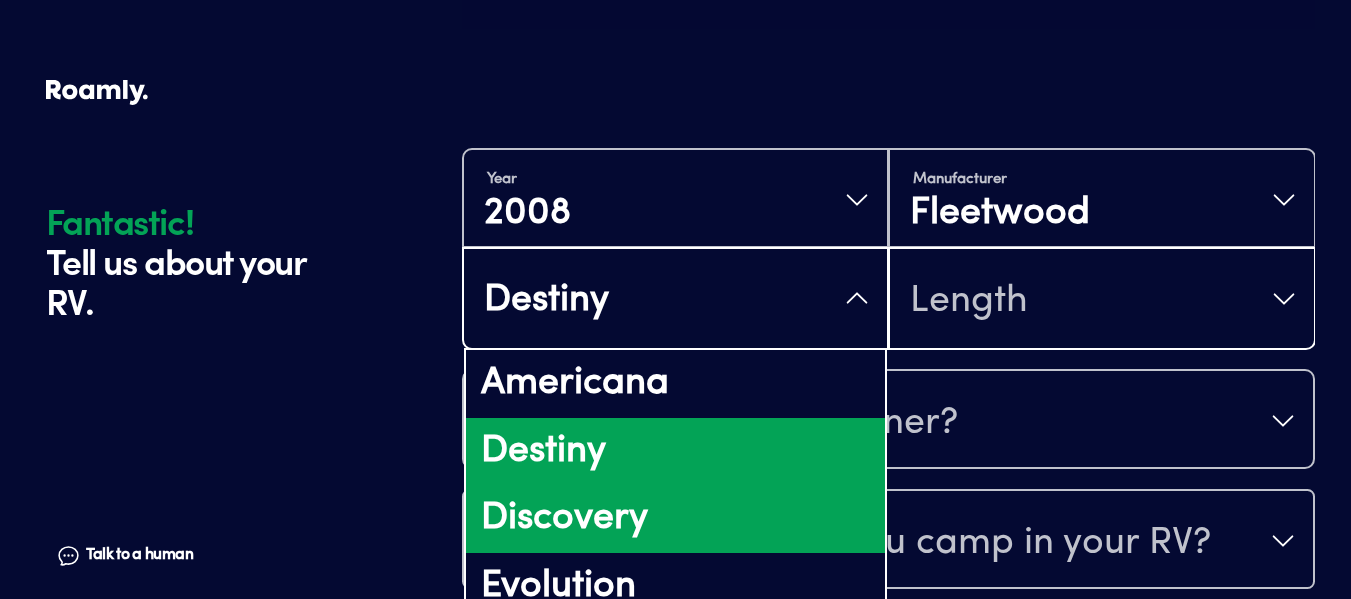 click on "Discovery" at bounding box center (675, 519) 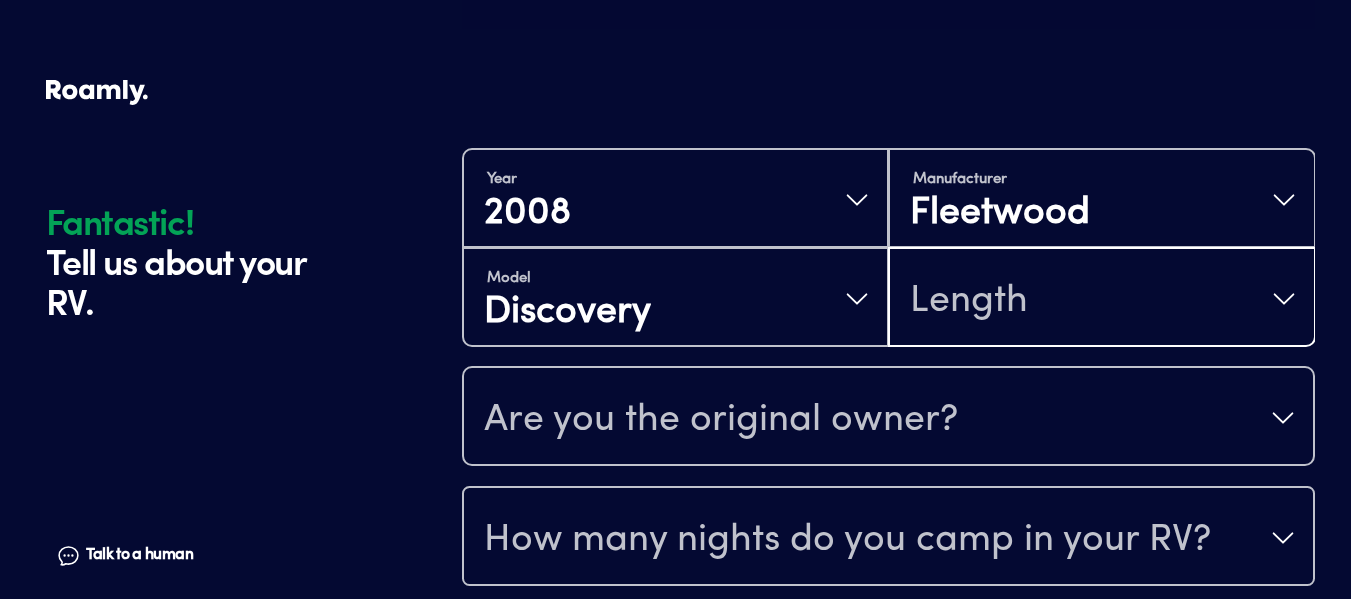 click on "Length" at bounding box center (969, 301) 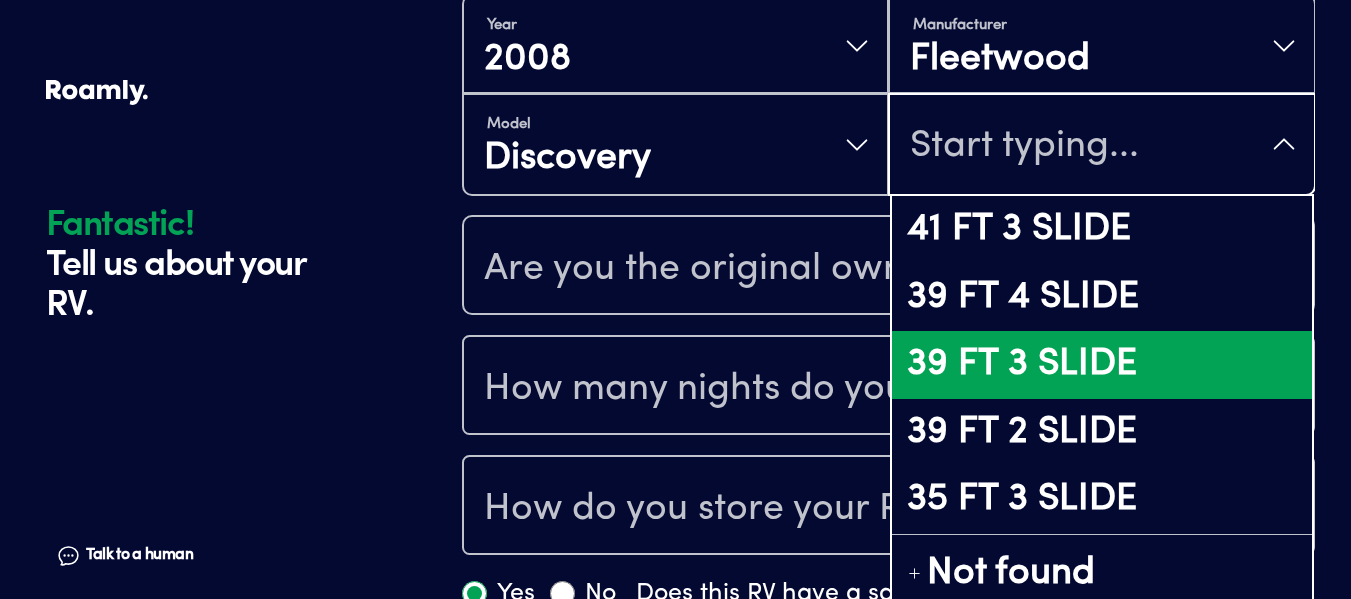 scroll, scrollTop: 581, scrollLeft: 0, axis: vertical 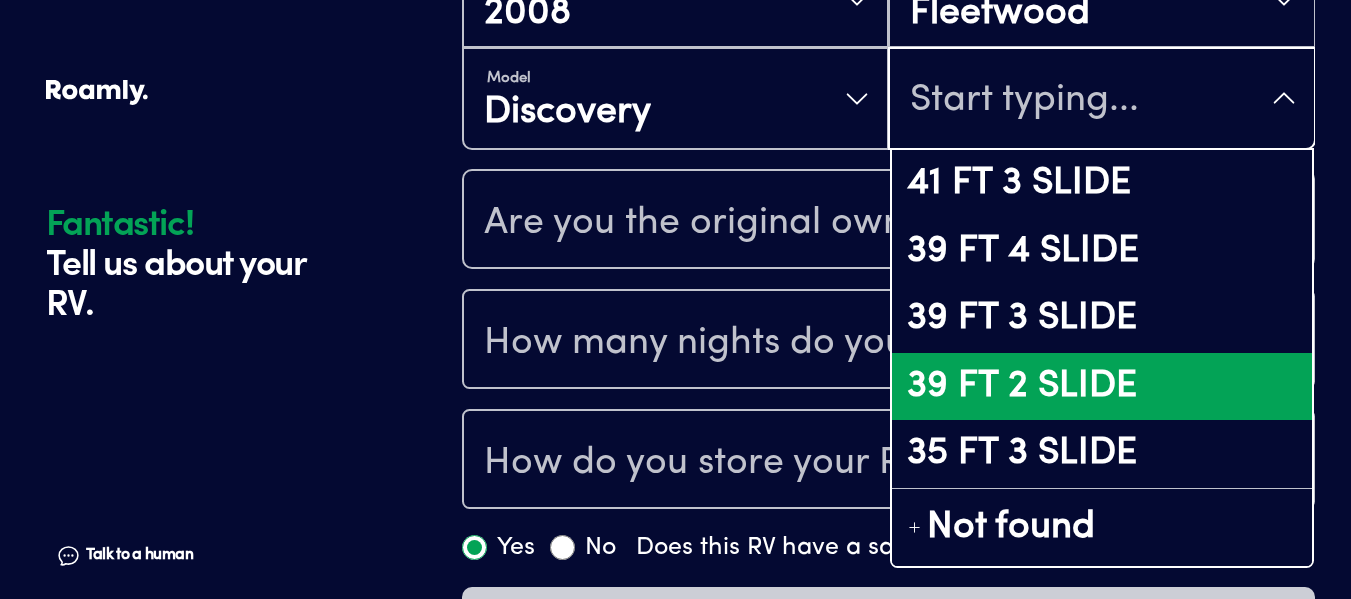 click on "39 FT 2 SLIDE" at bounding box center (1101, 387) 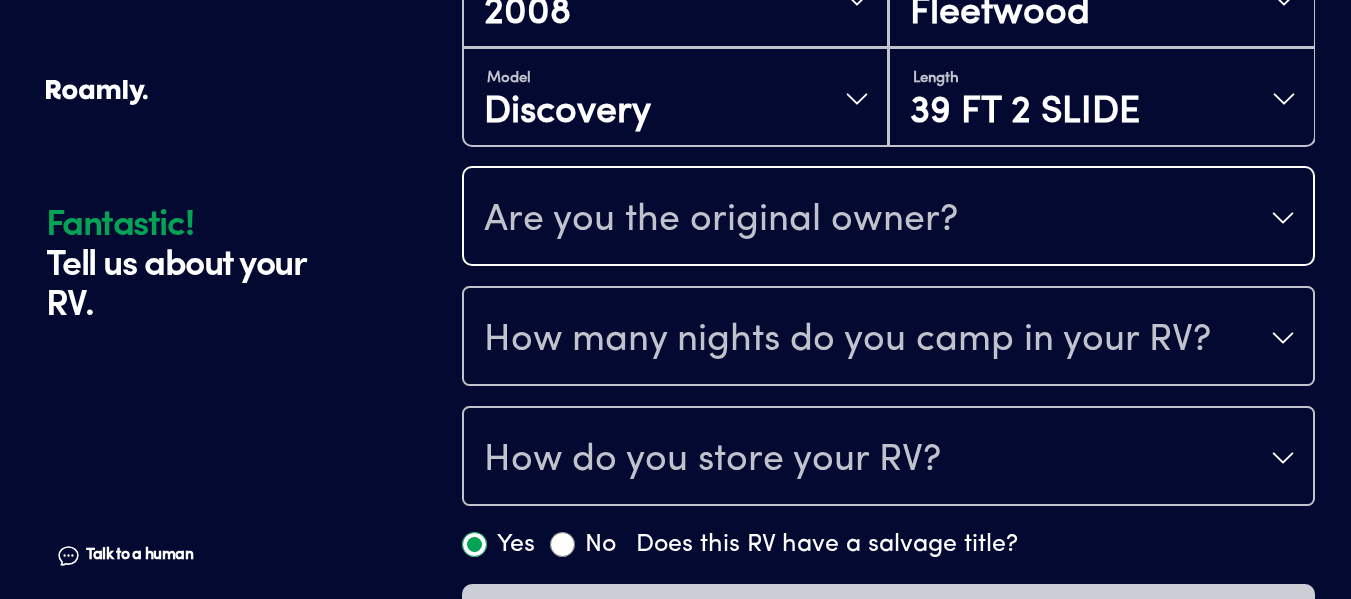 click on "Are you the original owner?" at bounding box center (721, 220) 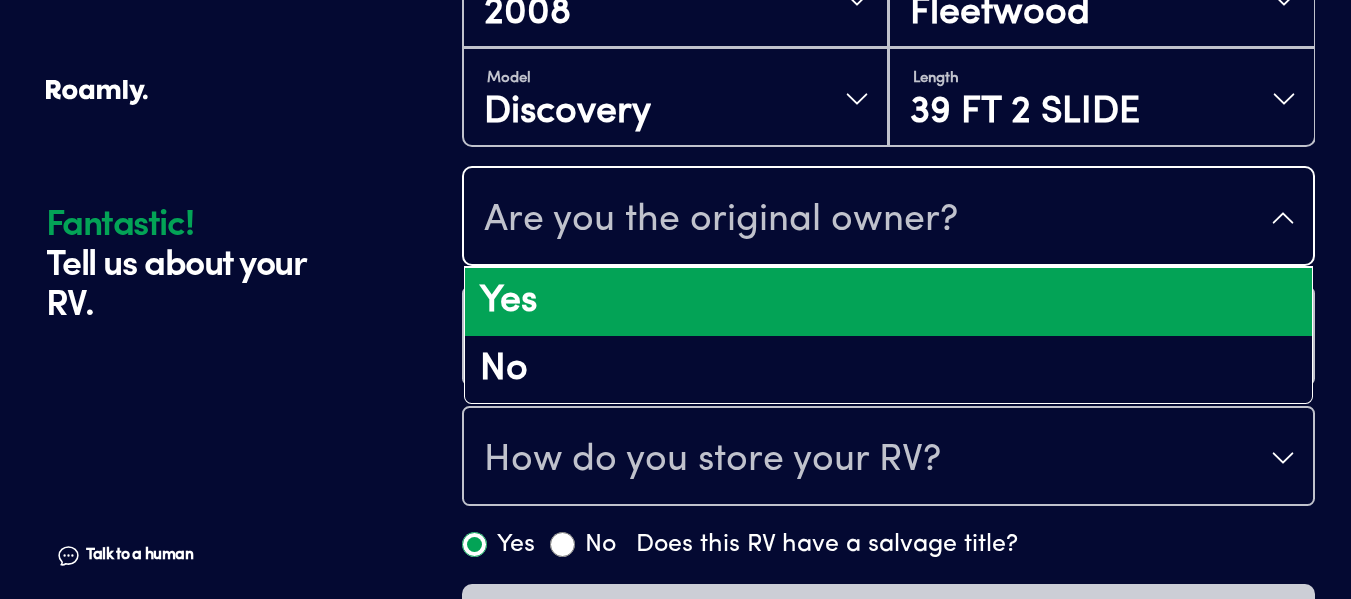 click on "Yes" at bounding box center [888, 302] 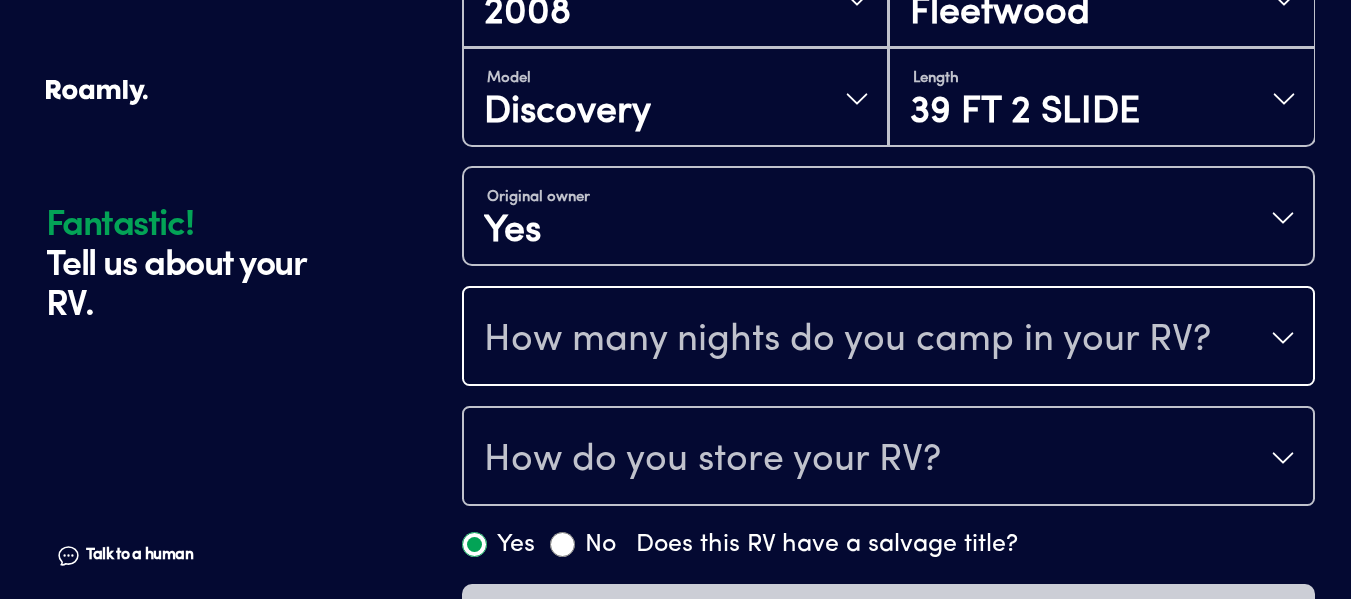 click on "How many nights do you camp in your RV?" at bounding box center (847, 340) 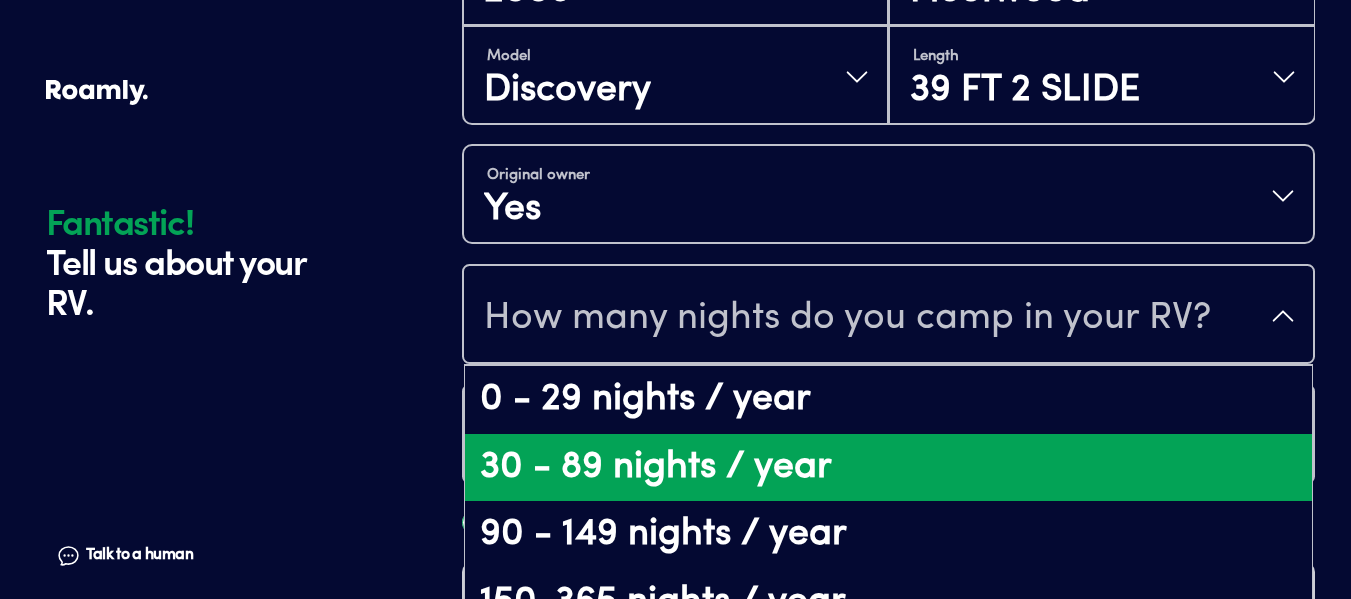 scroll, scrollTop: 41, scrollLeft: 0, axis: vertical 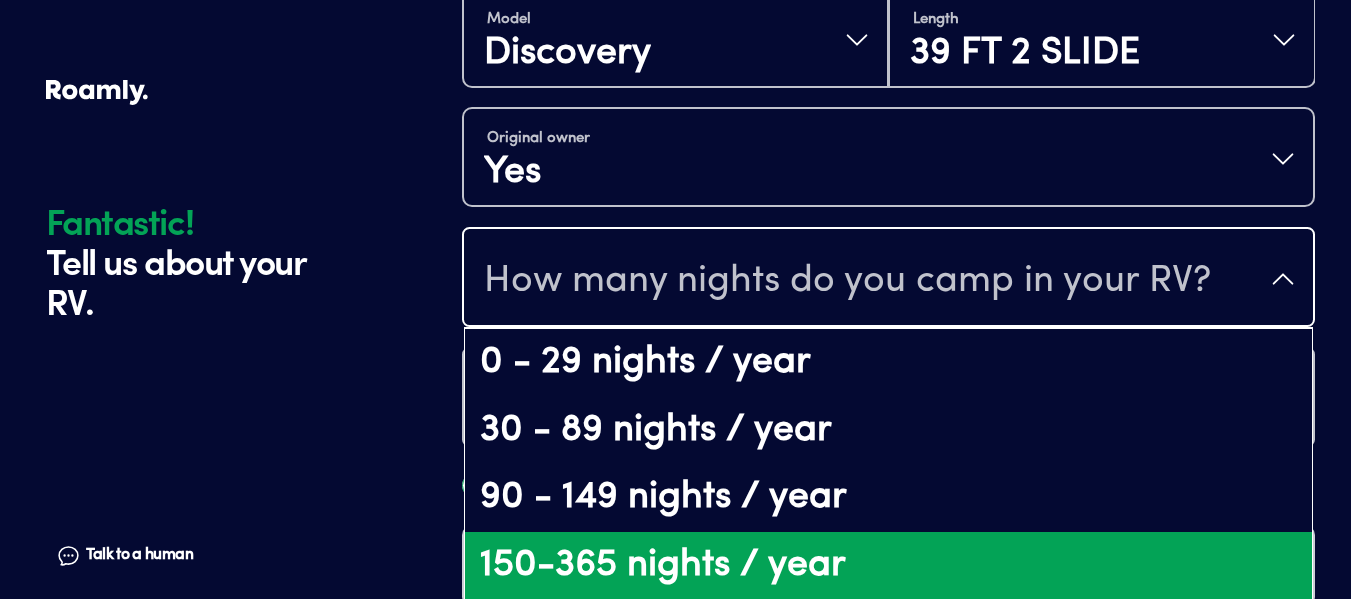 click on "150-365 nights / year" at bounding box center [888, 566] 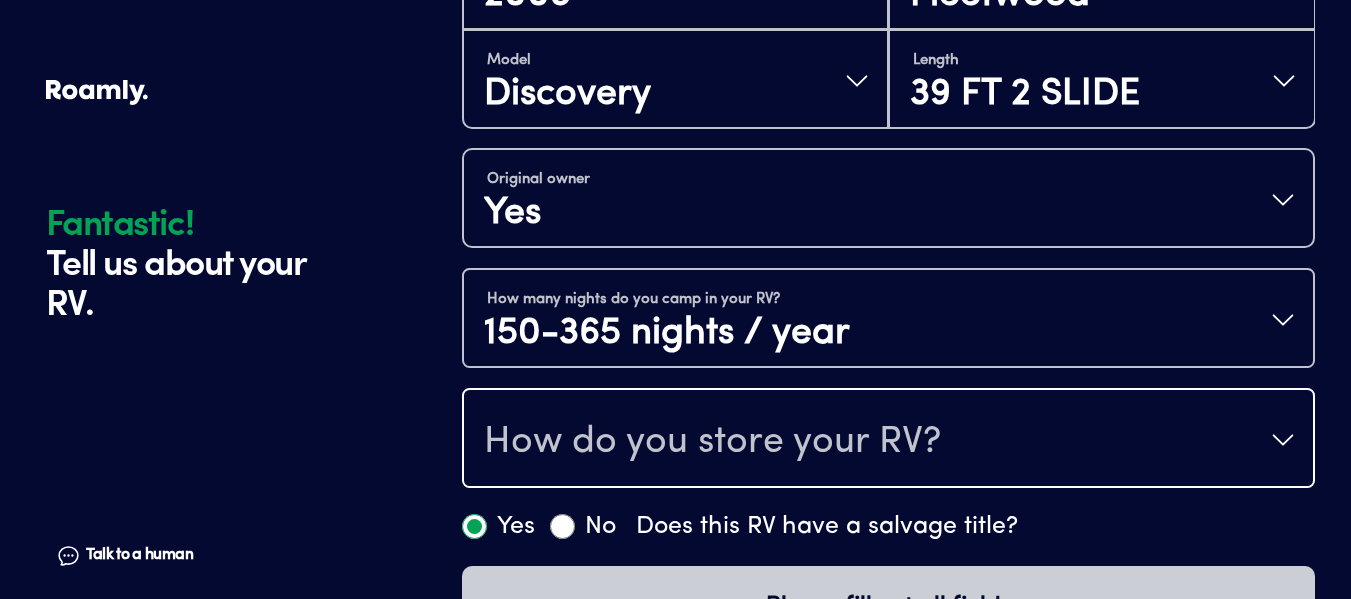 click on "How do you store your RV?" at bounding box center [712, 442] 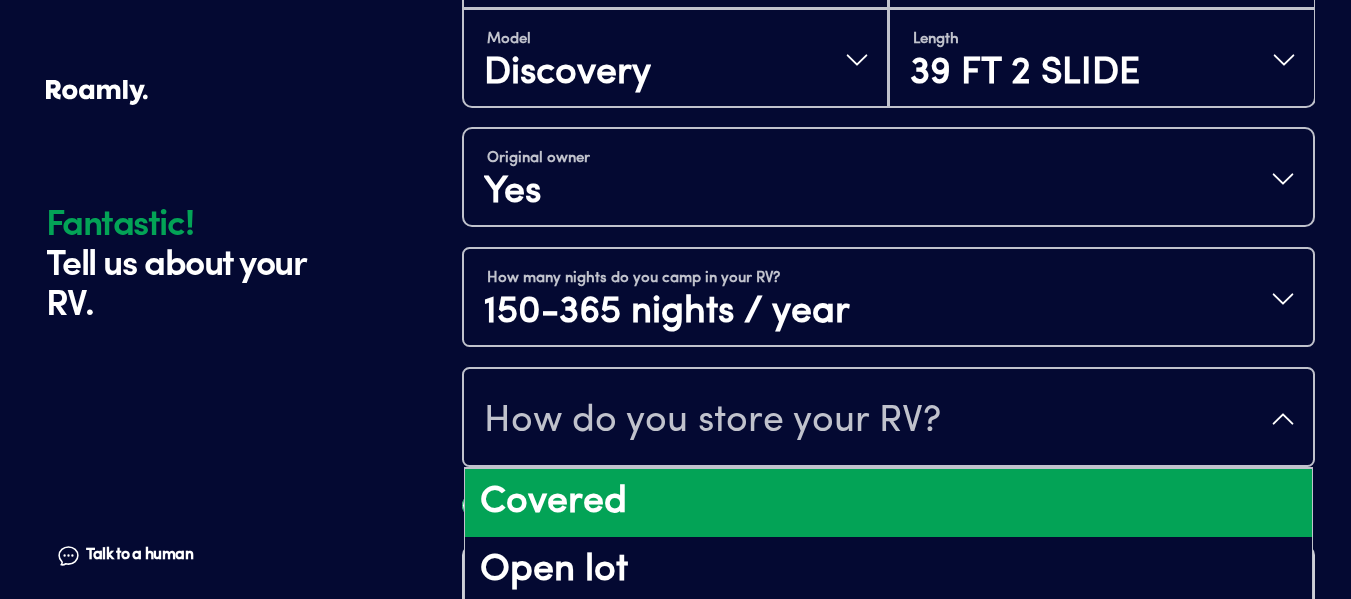 scroll, scrollTop: 26, scrollLeft: 0, axis: vertical 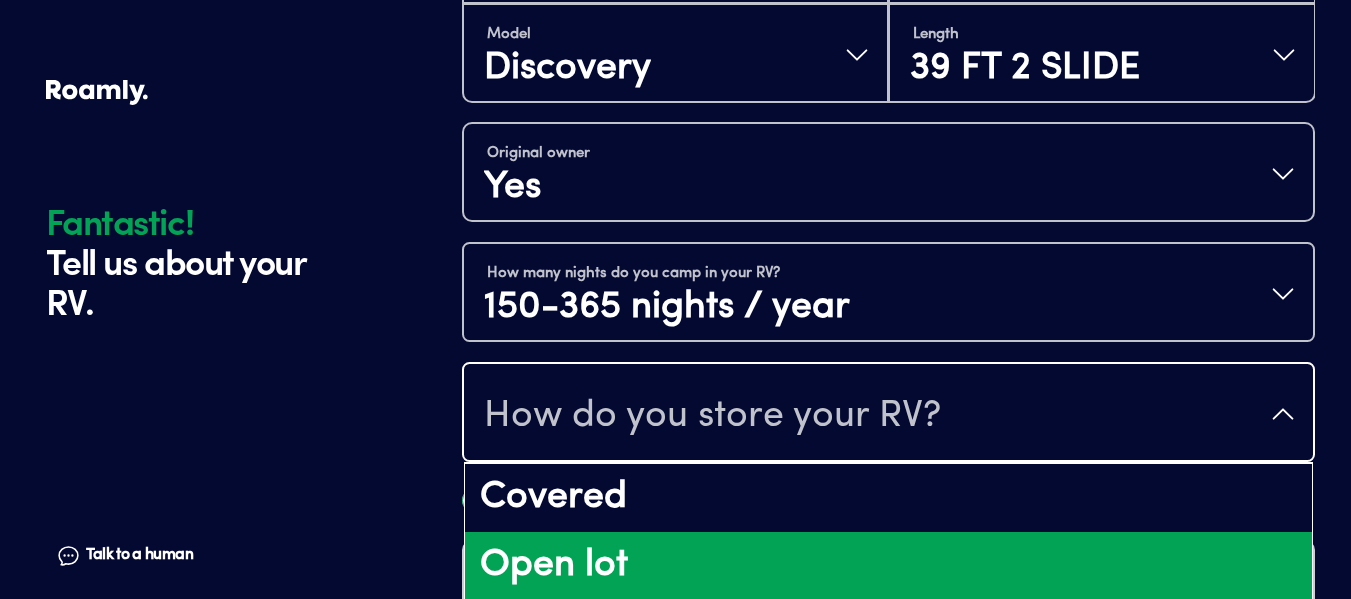 click on "Open lot" at bounding box center [888, 566] 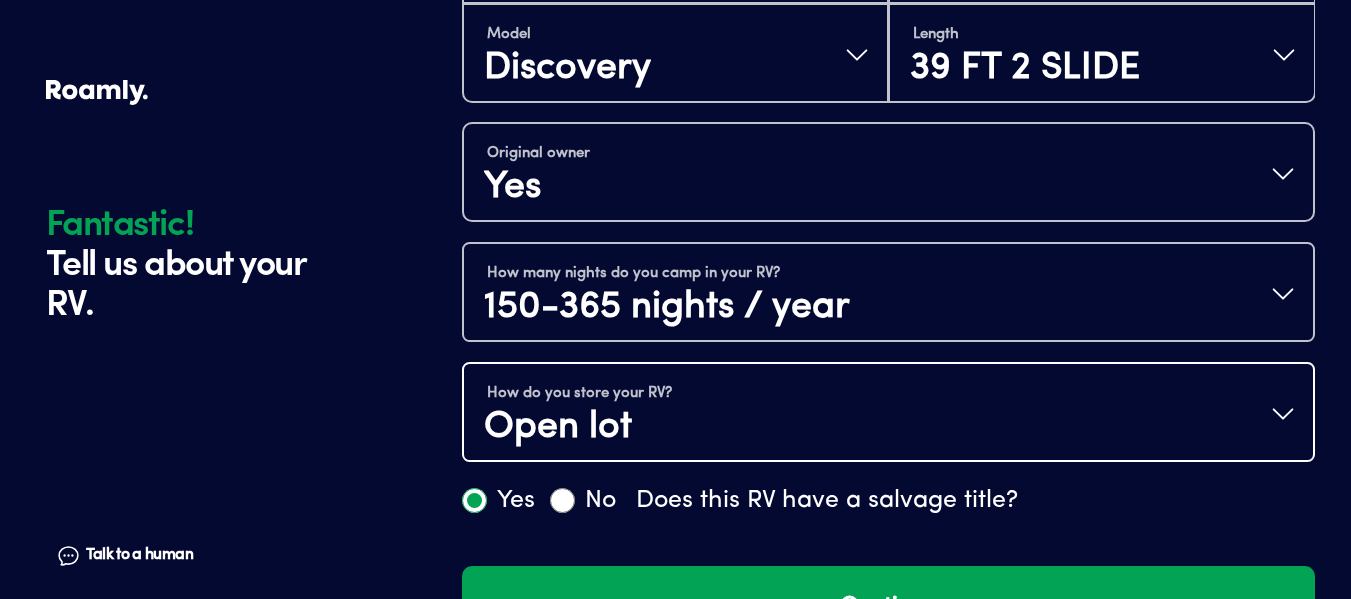 scroll, scrollTop: 0, scrollLeft: 0, axis: both 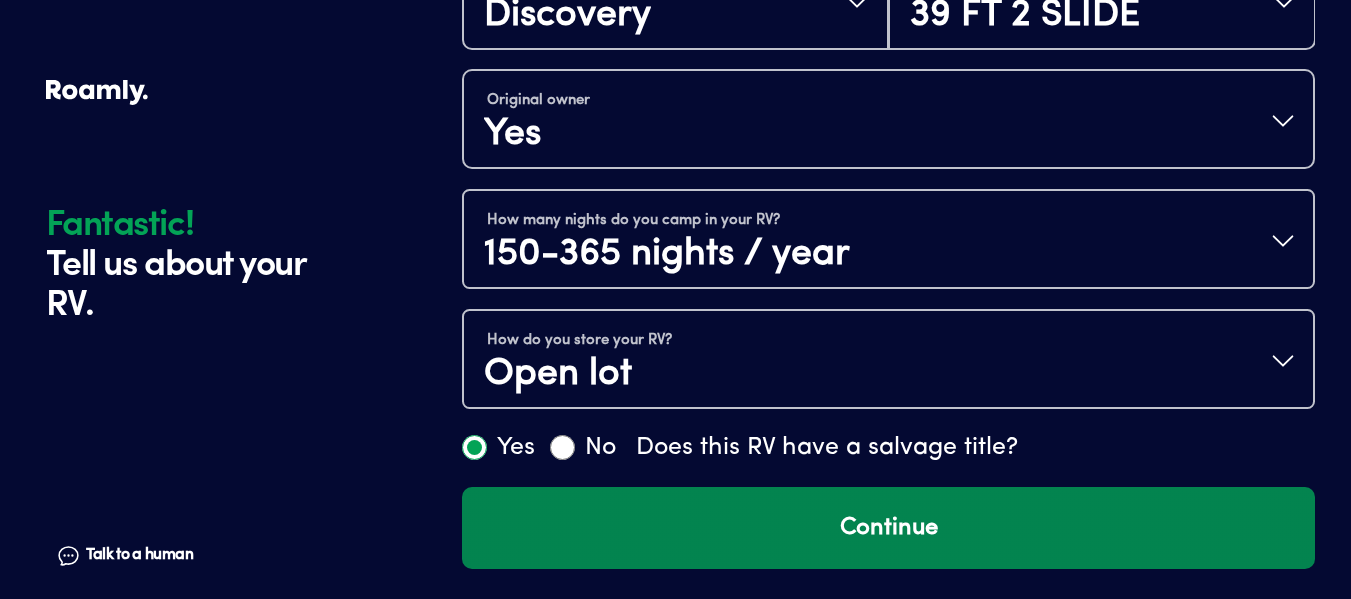 click on "Continue" at bounding box center [888, 528] 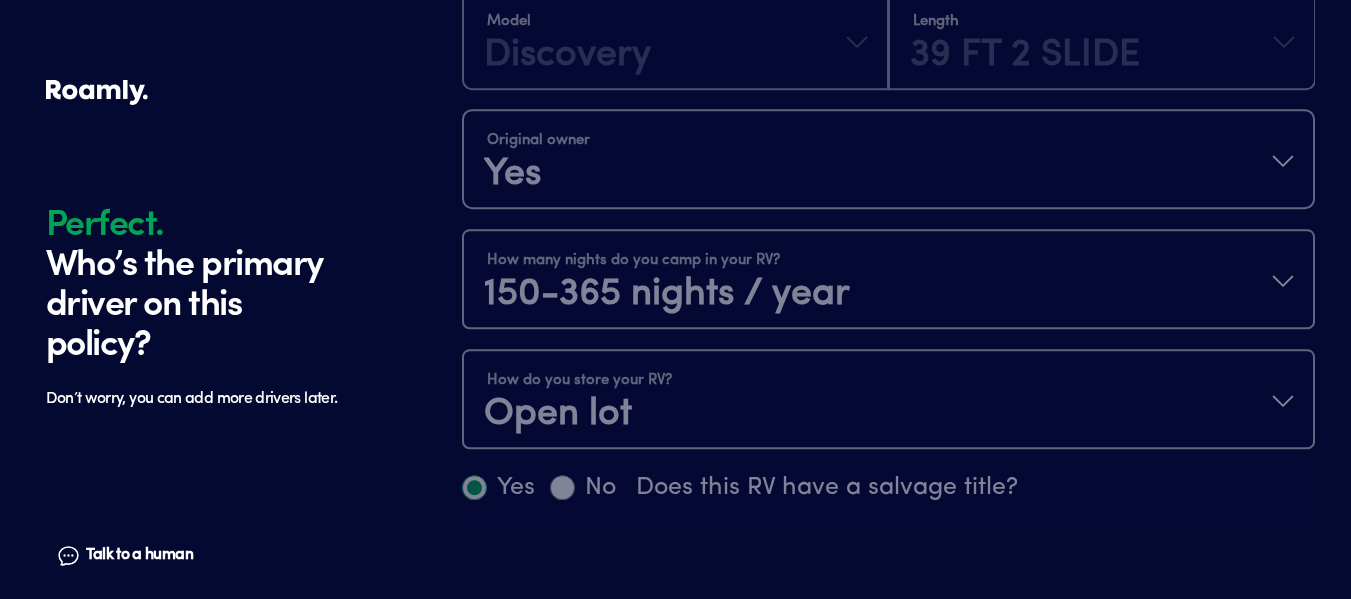 scroll, scrollTop: 1185, scrollLeft: 0, axis: vertical 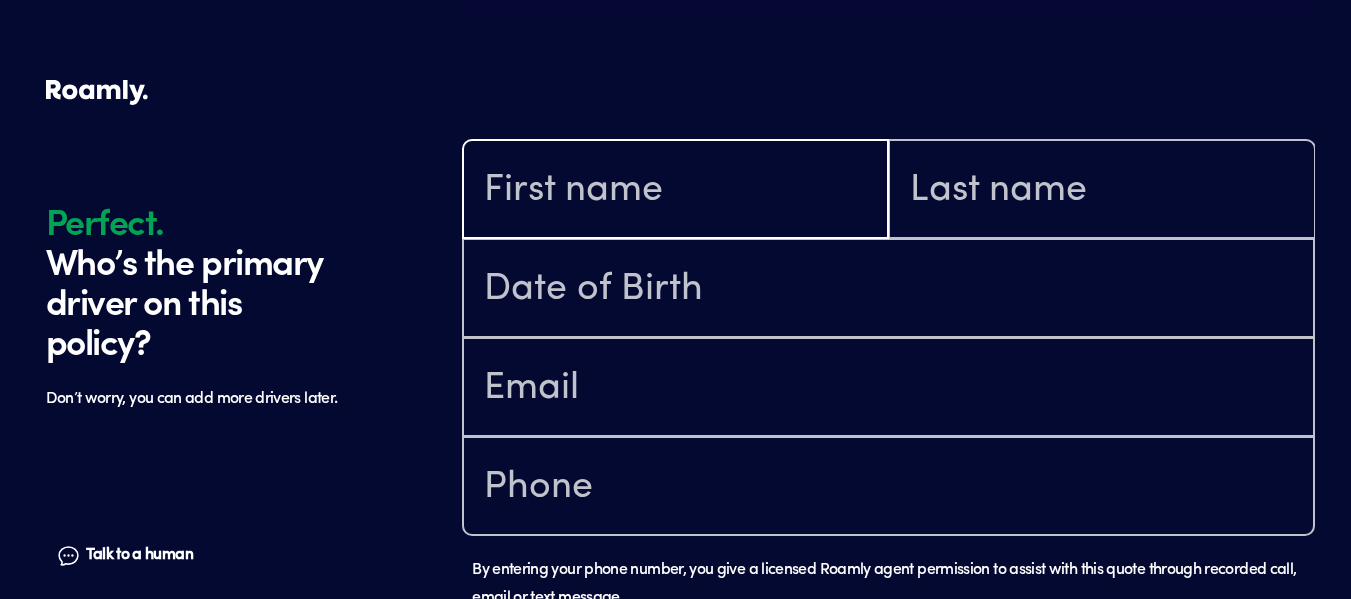 click at bounding box center (675, 191) 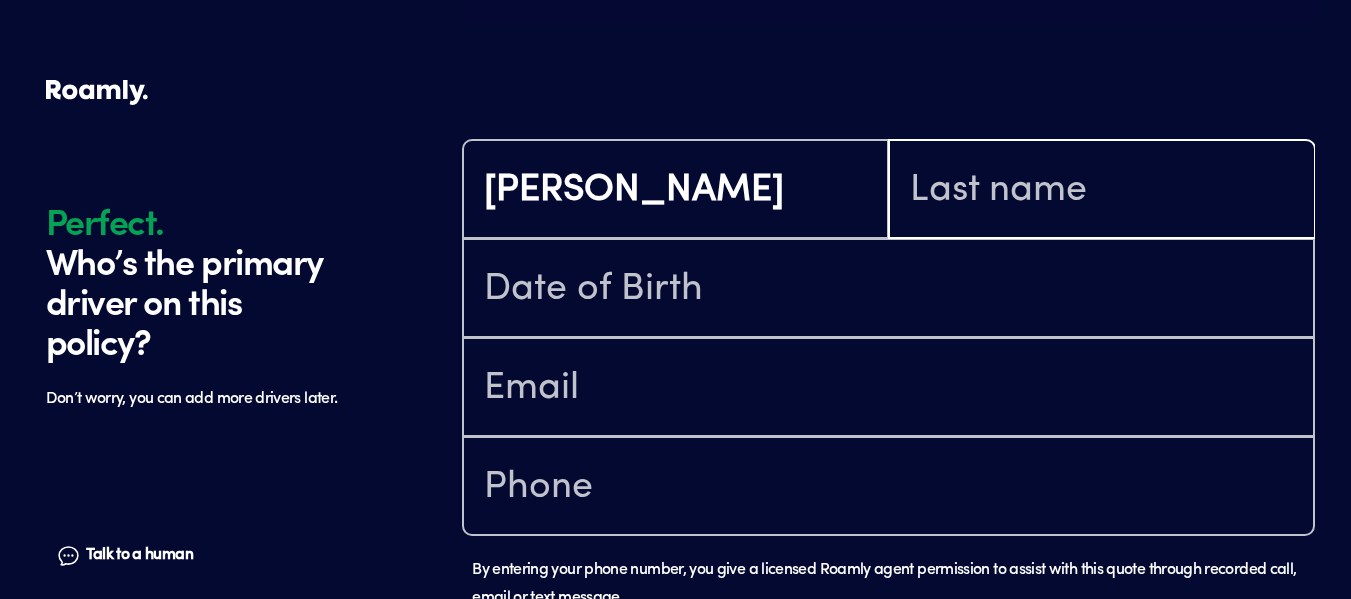 type on "[PERSON_NAME]" 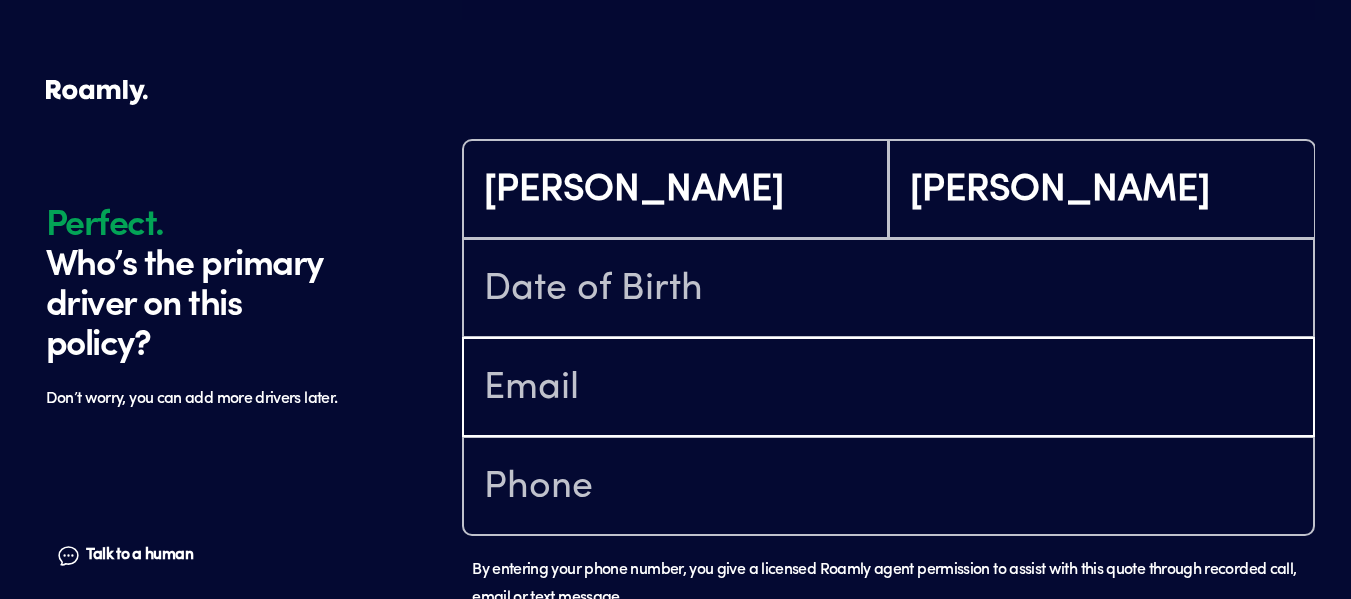 type on "[EMAIL_ADDRESS][DOMAIN_NAME]" 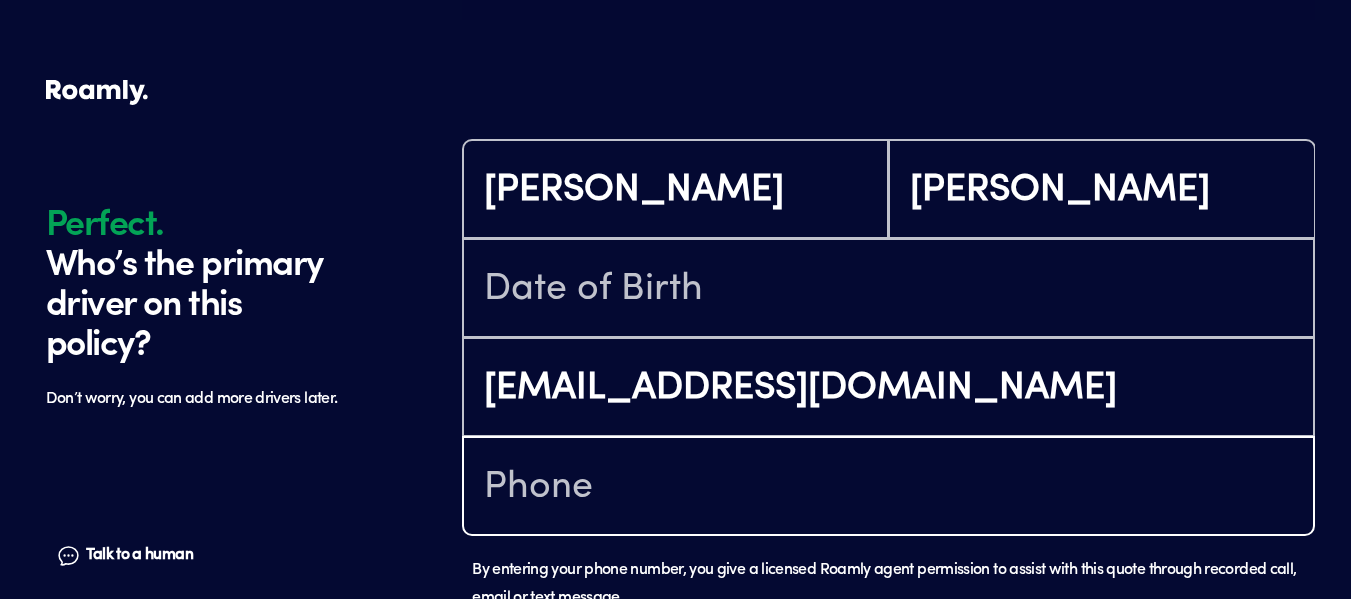 type on "[PHONE_NUMBER]" 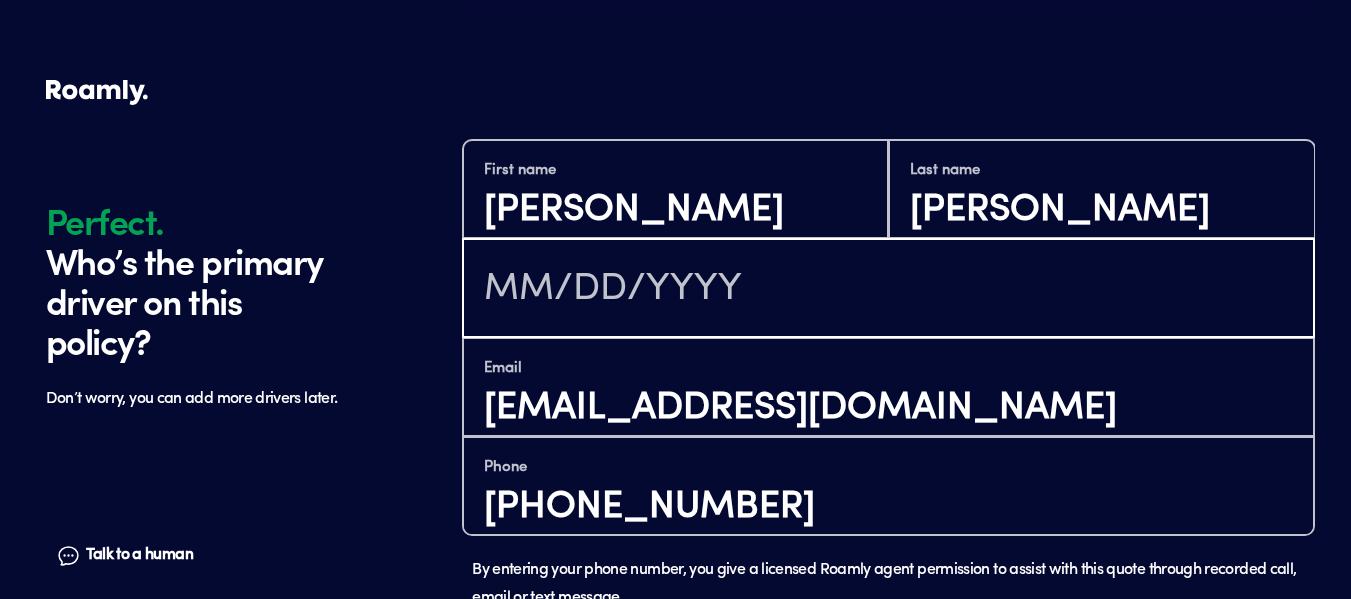 click at bounding box center (888, 290) 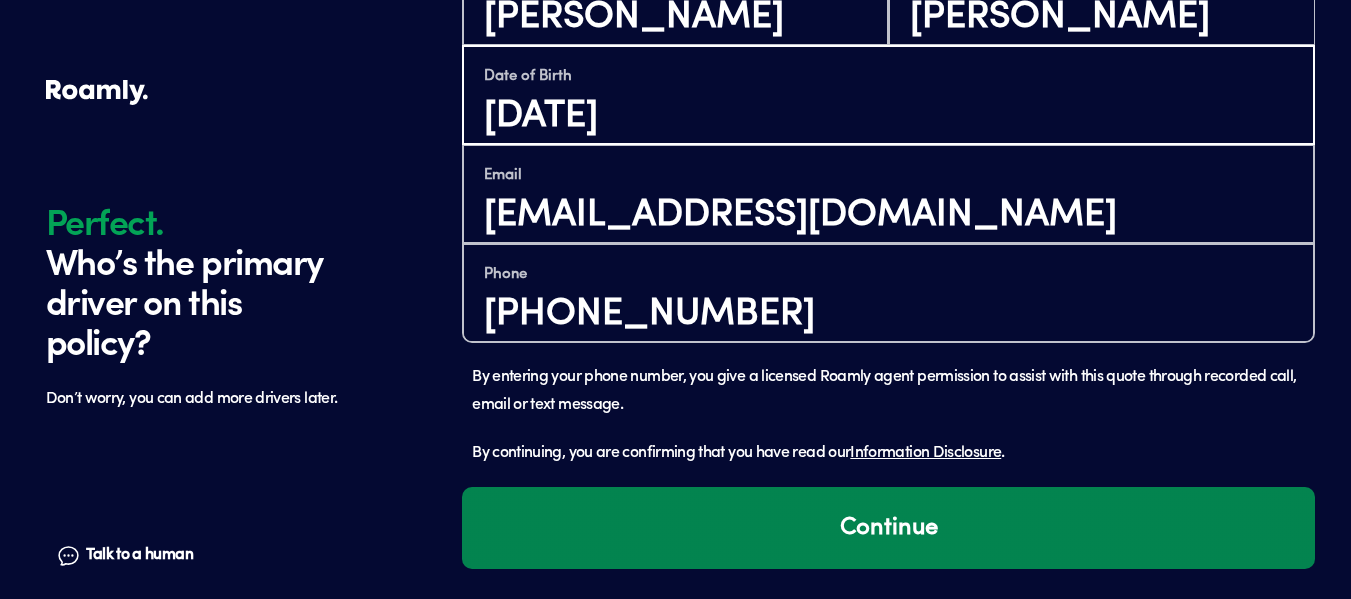 type on "[DATE]" 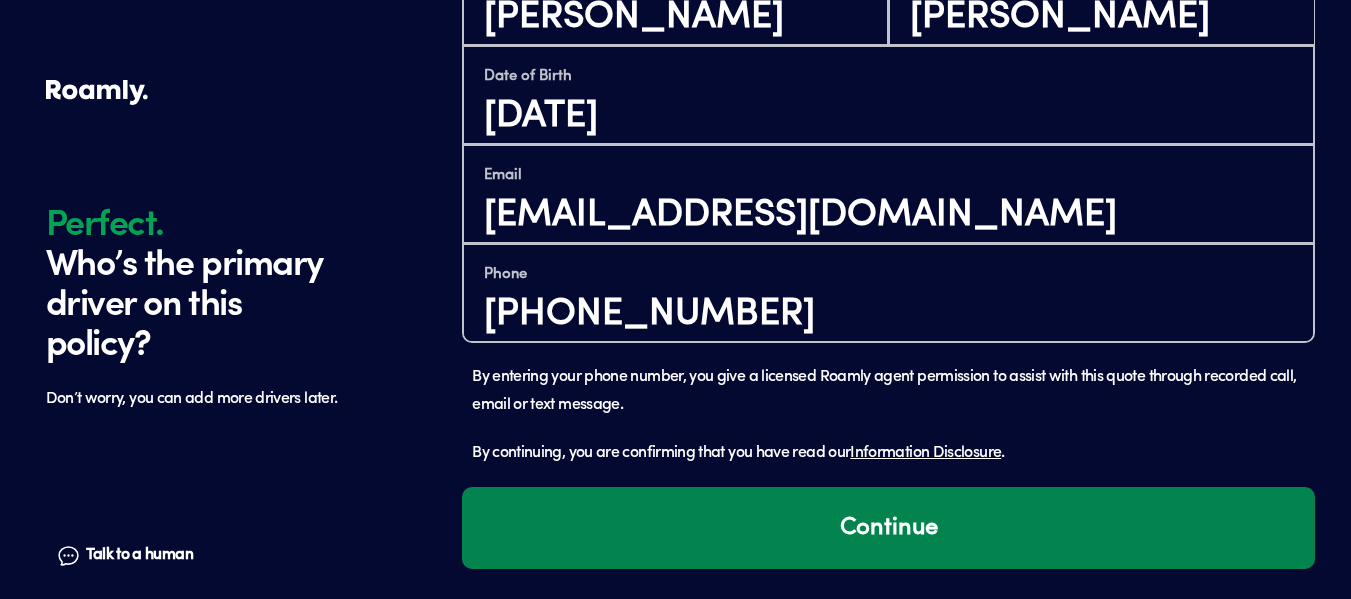 click on "Continue" at bounding box center [888, 528] 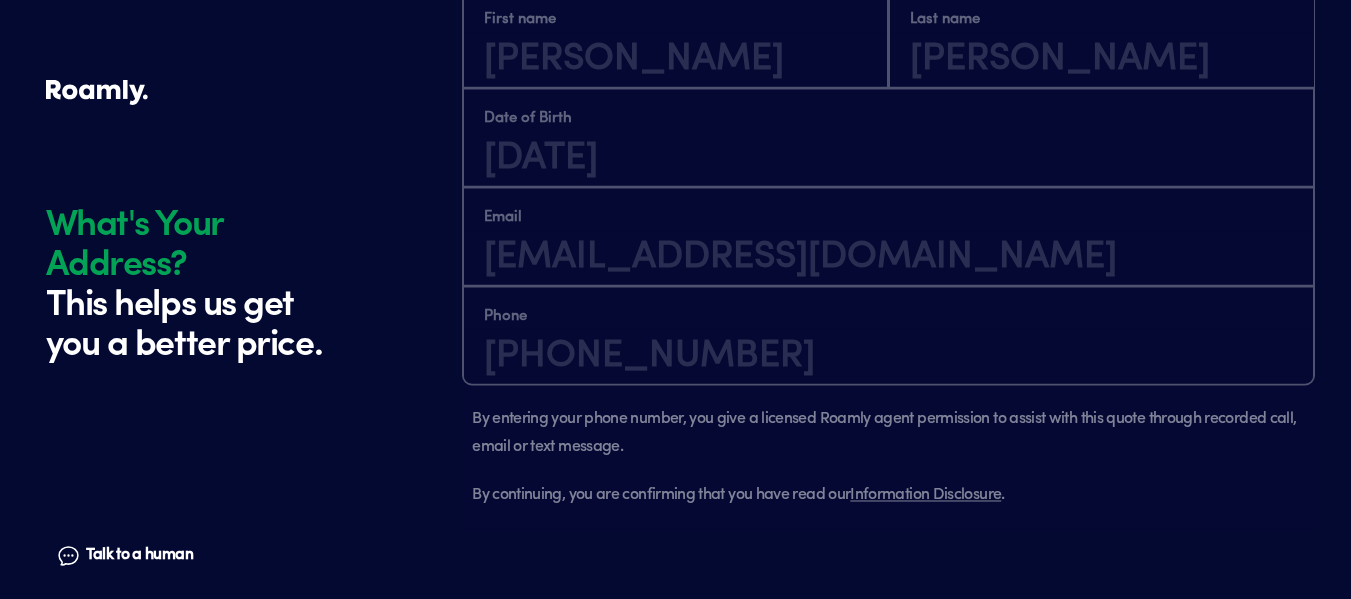 scroll, scrollTop: 1885, scrollLeft: 0, axis: vertical 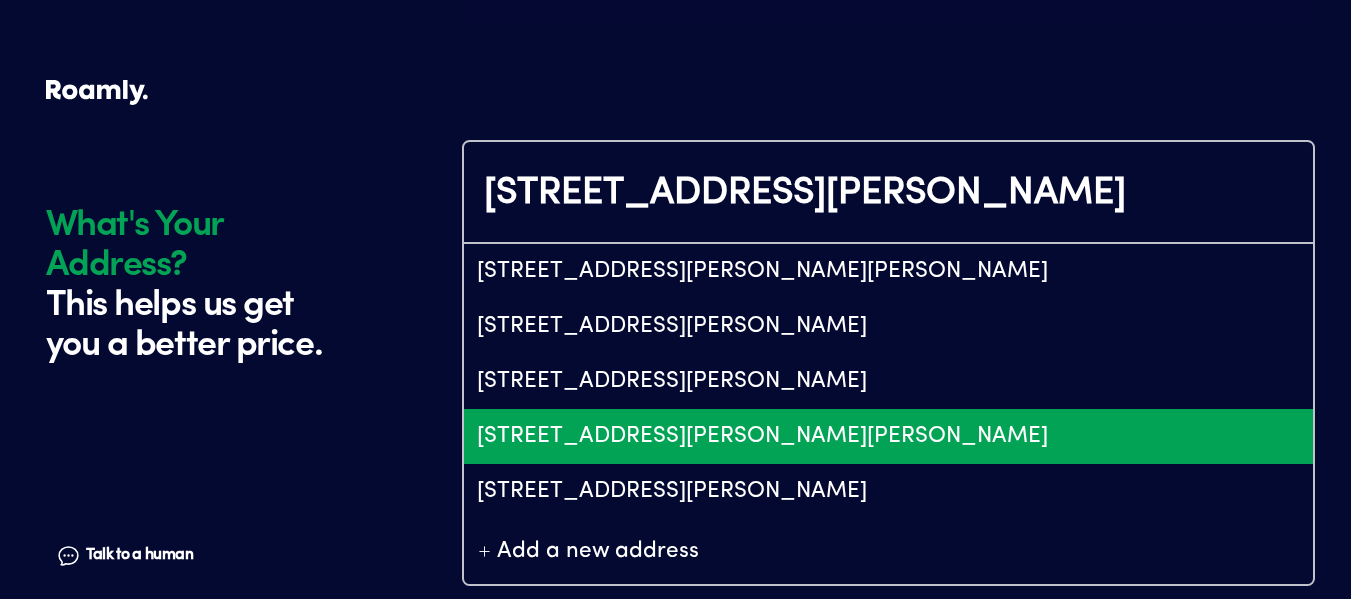 click on "[STREET_ADDRESS][PERSON_NAME][PERSON_NAME]" at bounding box center [888, 436] 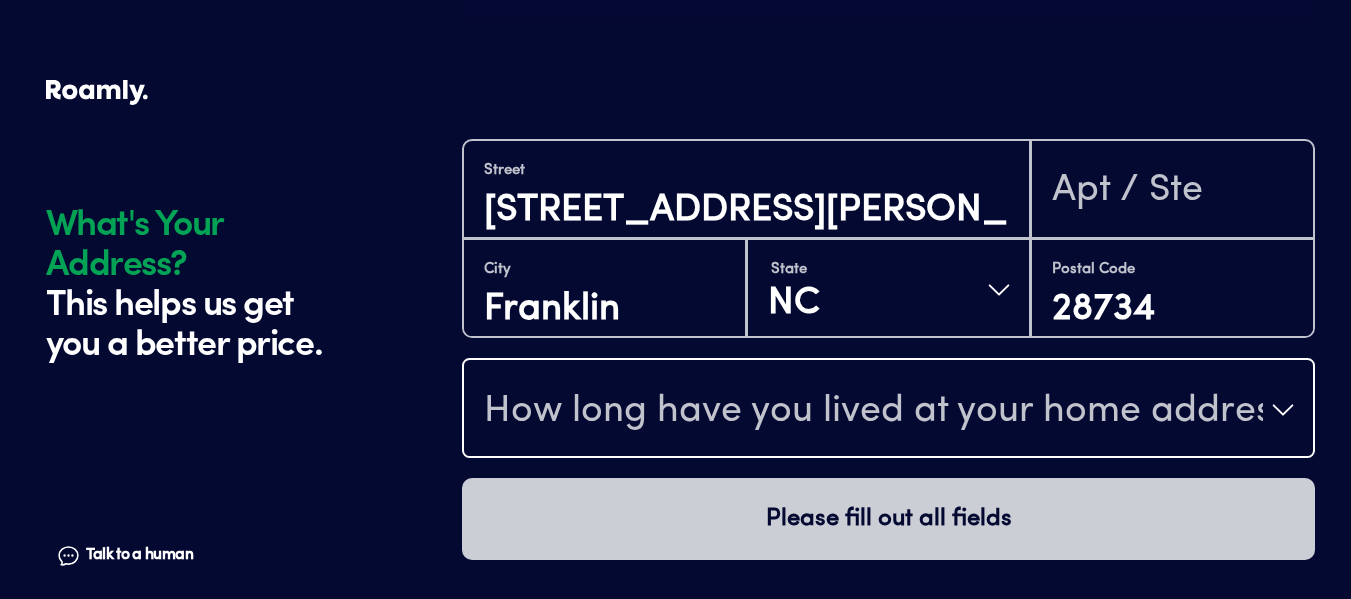 click on "How long have you lived at your home address?" at bounding box center (873, 412) 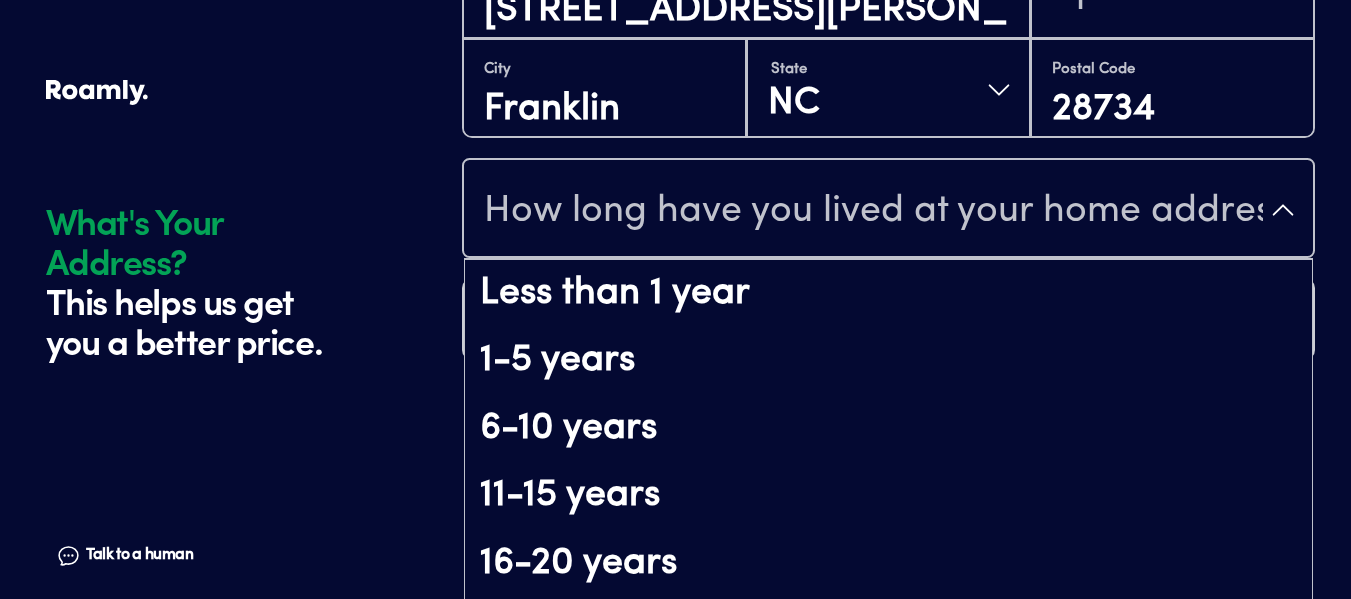 scroll, scrollTop: 267, scrollLeft: 0, axis: vertical 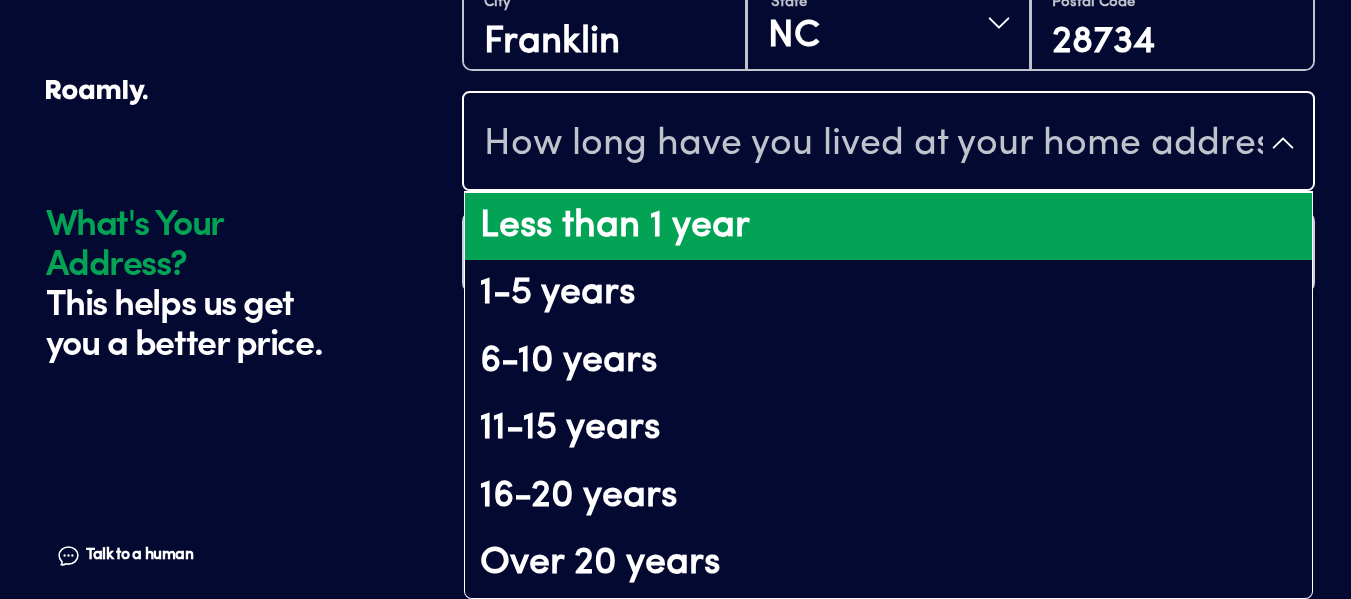 click on "Less than 1 year" at bounding box center (888, 227) 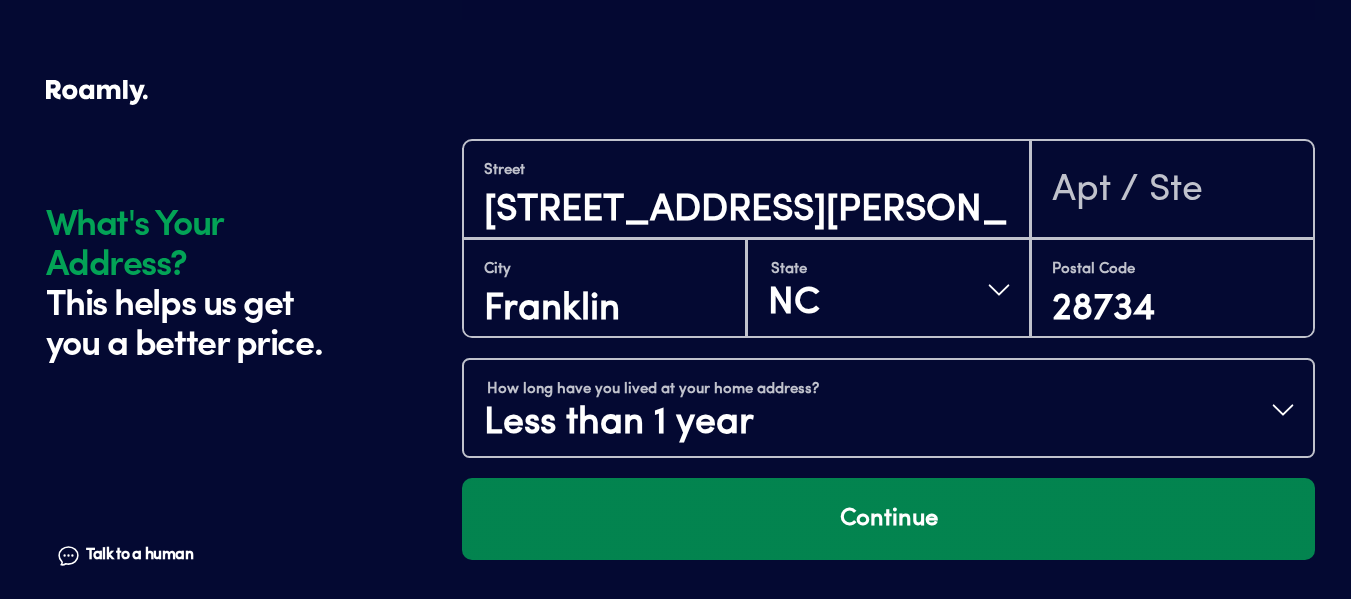 click on "Continue" at bounding box center [888, 519] 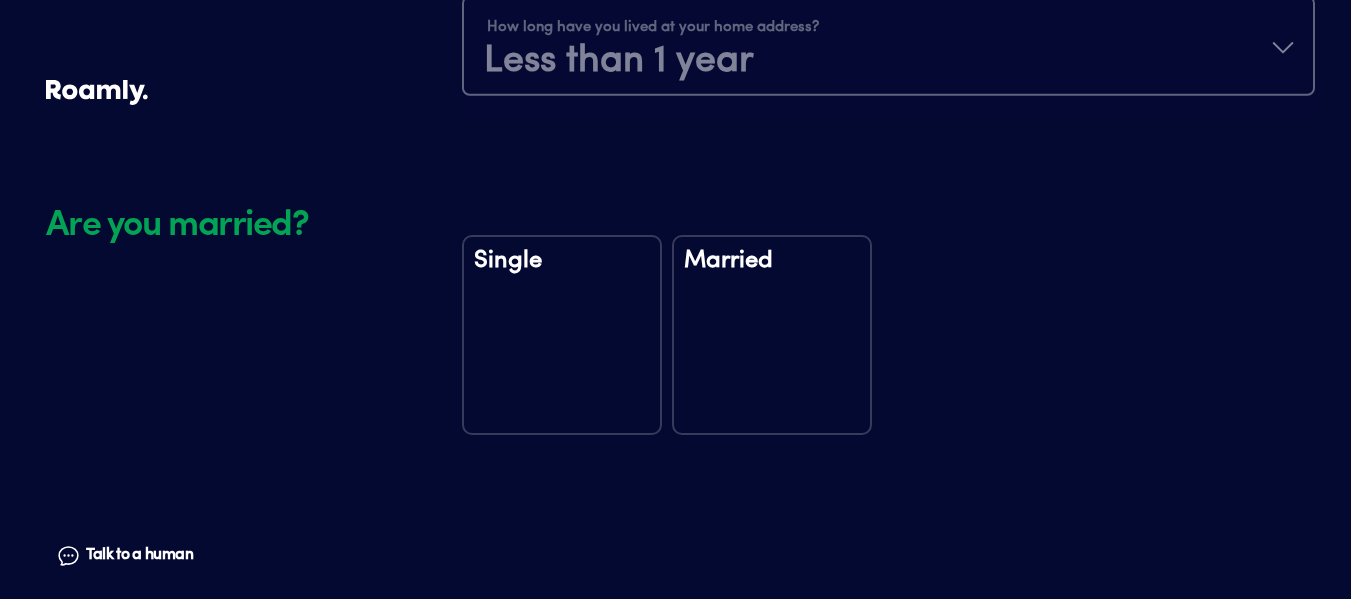 scroll, scrollTop: 2356, scrollLeft: 0, axis: vertical 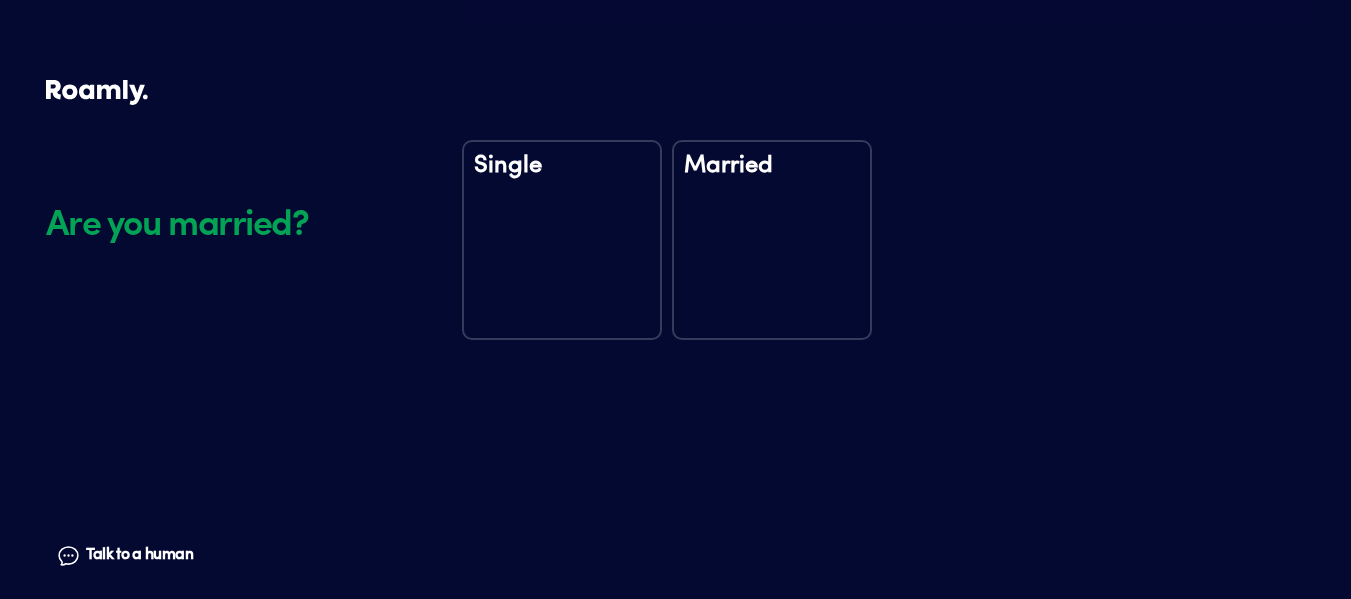 click on "Married" at bounding box center [772, 240] 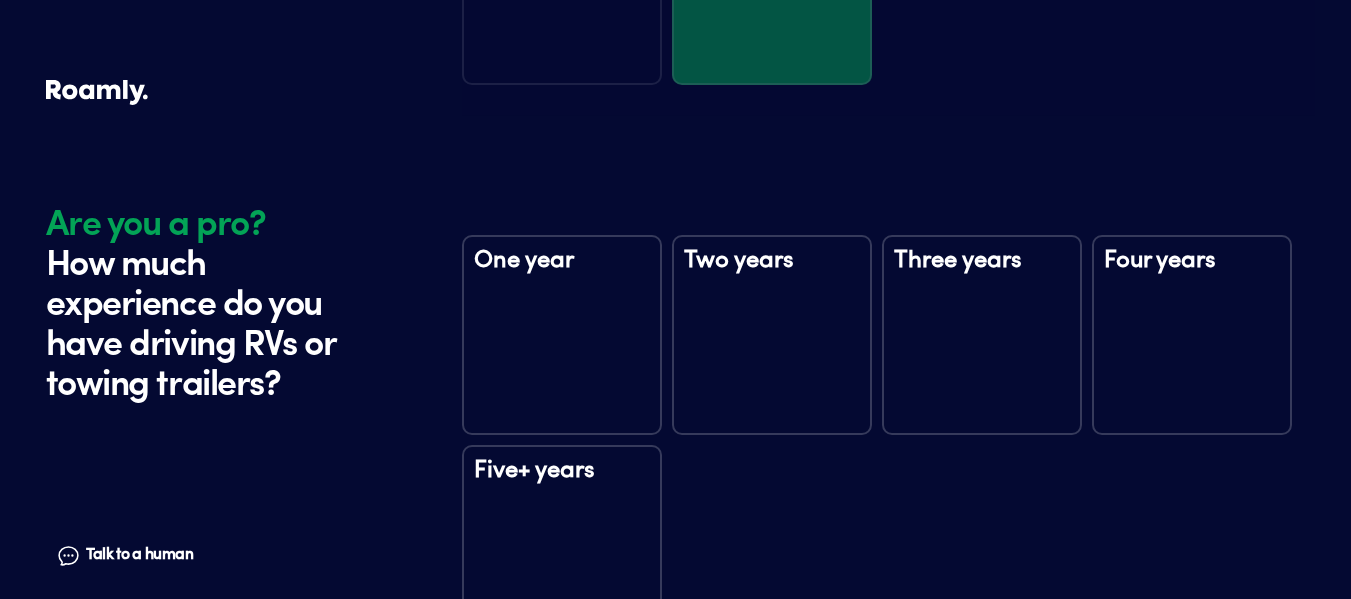 scroll, scrollTop: 2746, scrollLeft: 0, axis: vertical 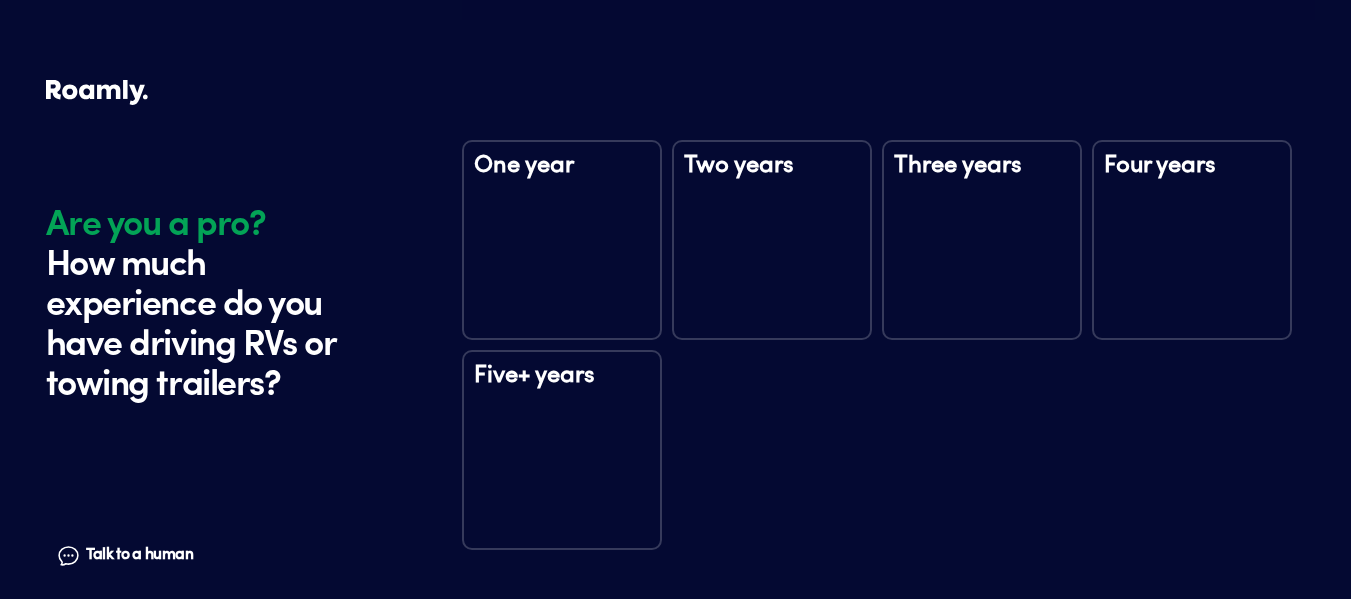 click on "One year" at bounding box center (562, 240) 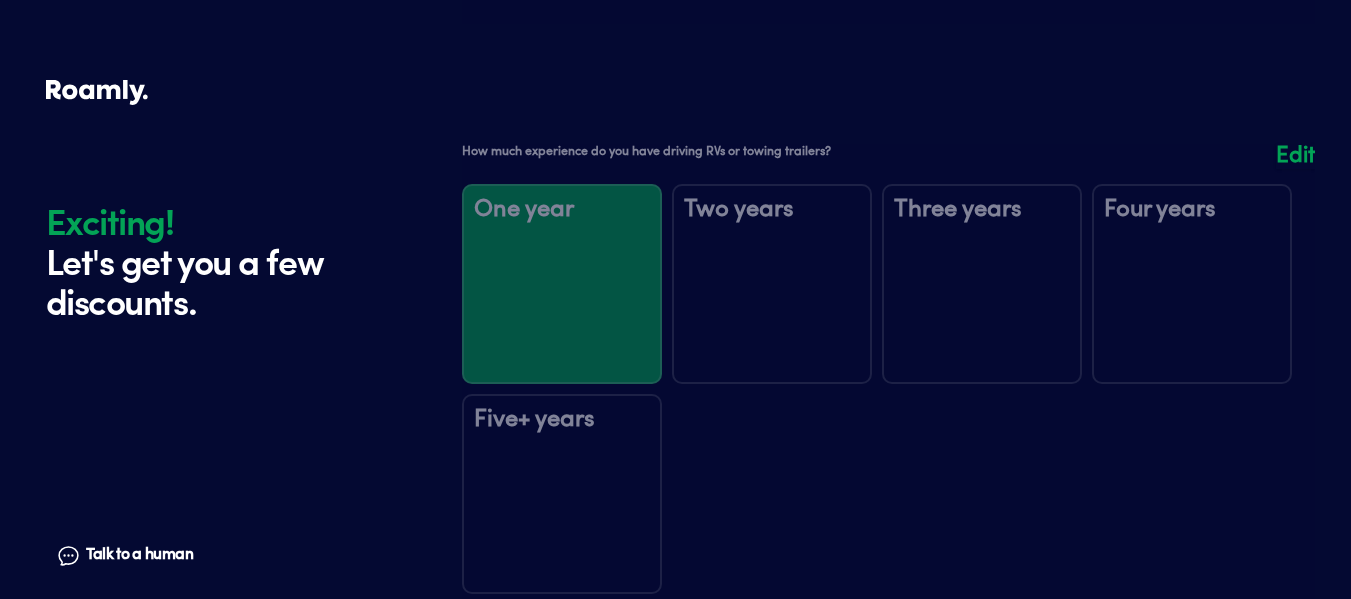 scroll, scrollTop: 2736, scrollLeft: 0, axis: vertical 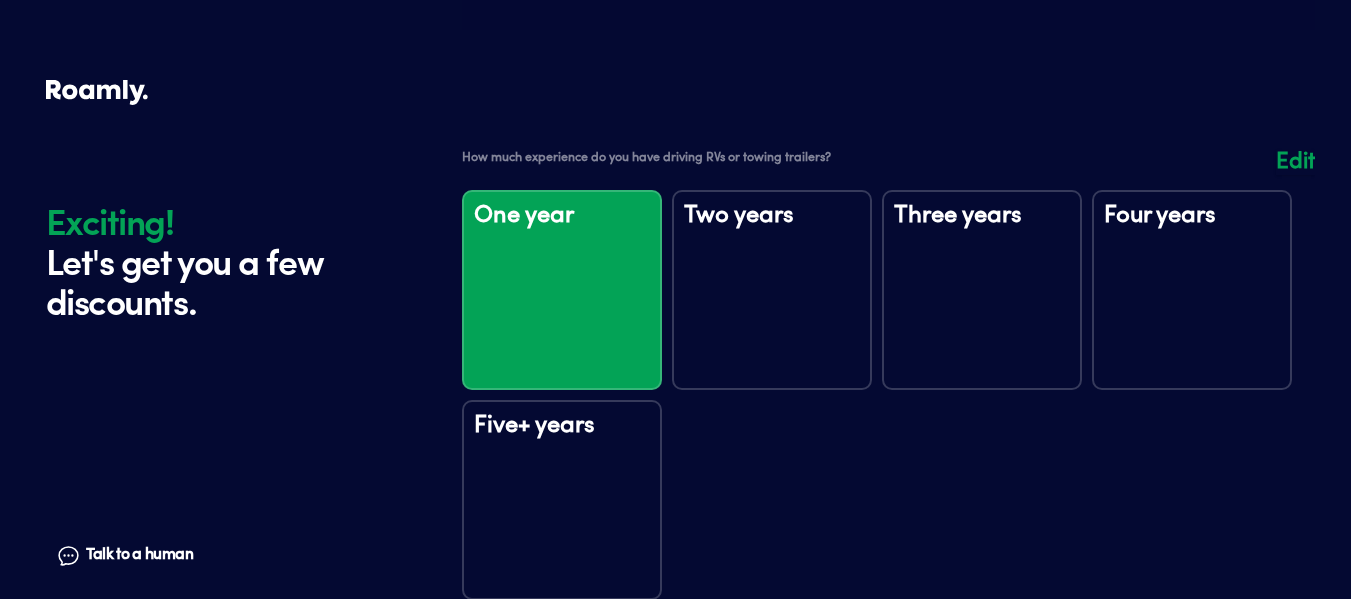 click at bounding box center [888, 385] 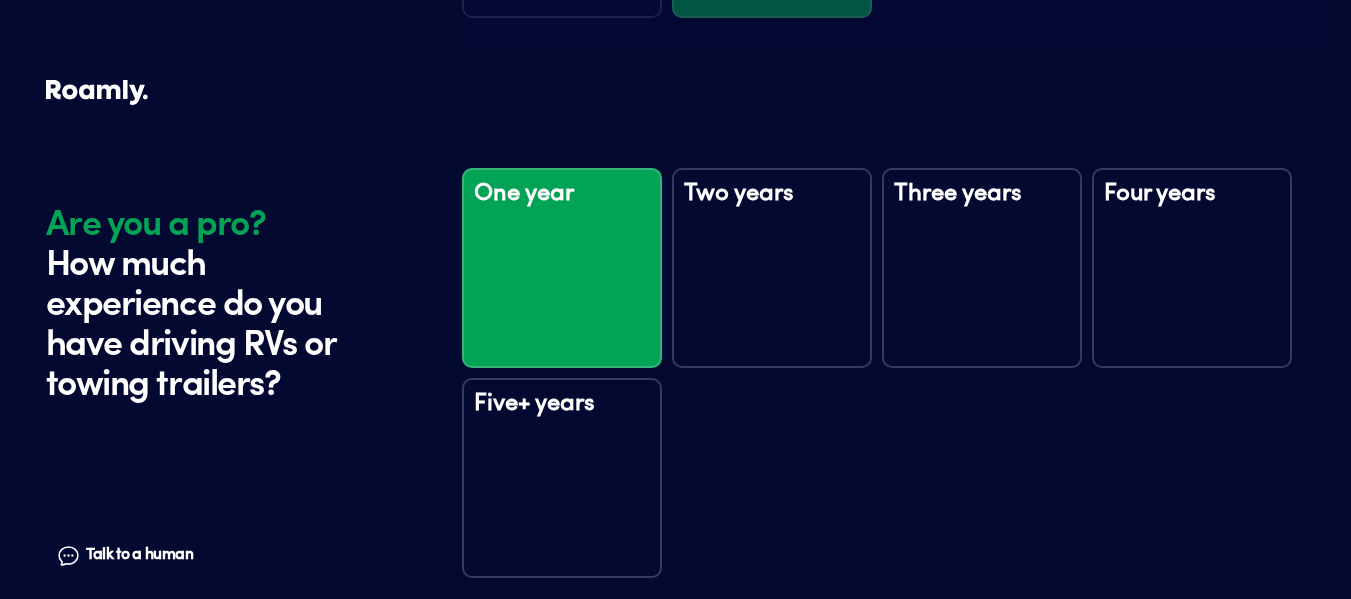 scroll, scrollTop: 2746, scrollLeft: 0, axis: vertical 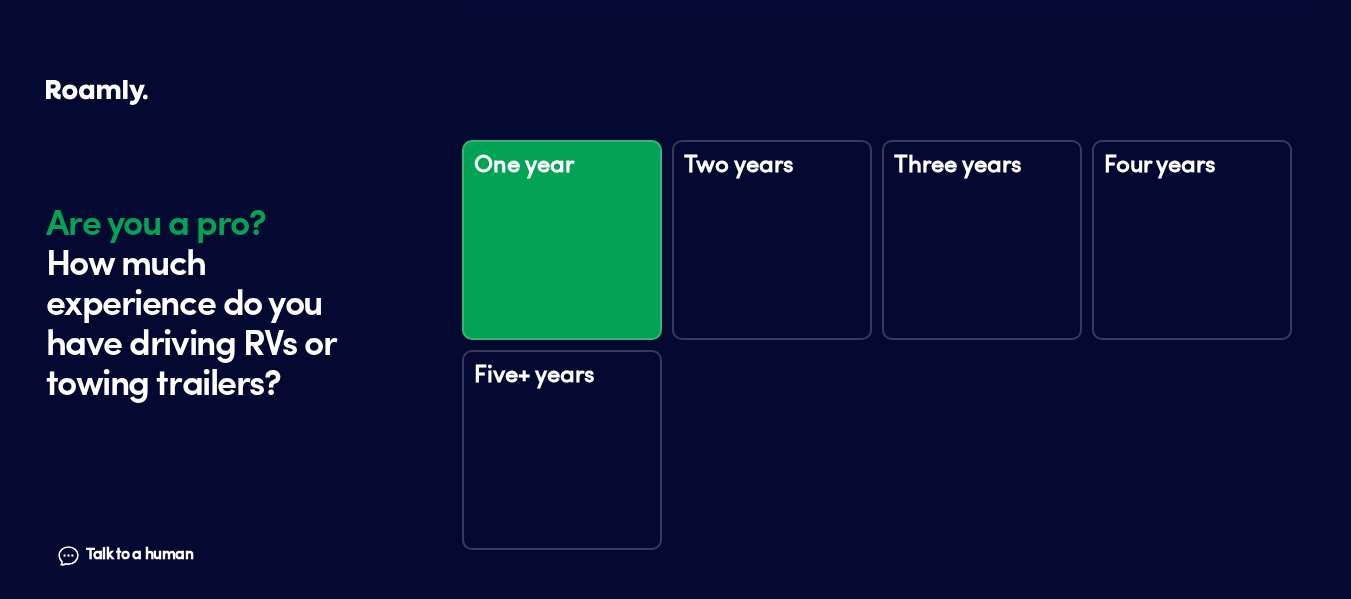 click on "Three years" at bounding box center (982, 240) 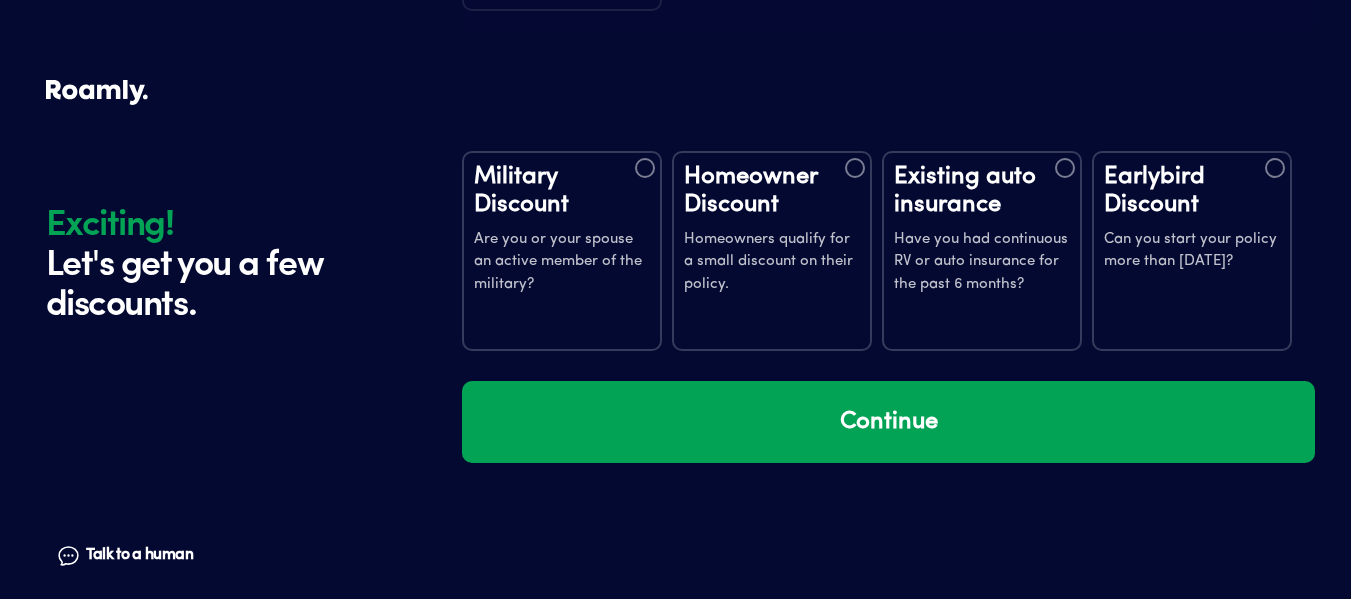 scroll, scrollTop: 3336, scrollLeft: 0, axis: vertical 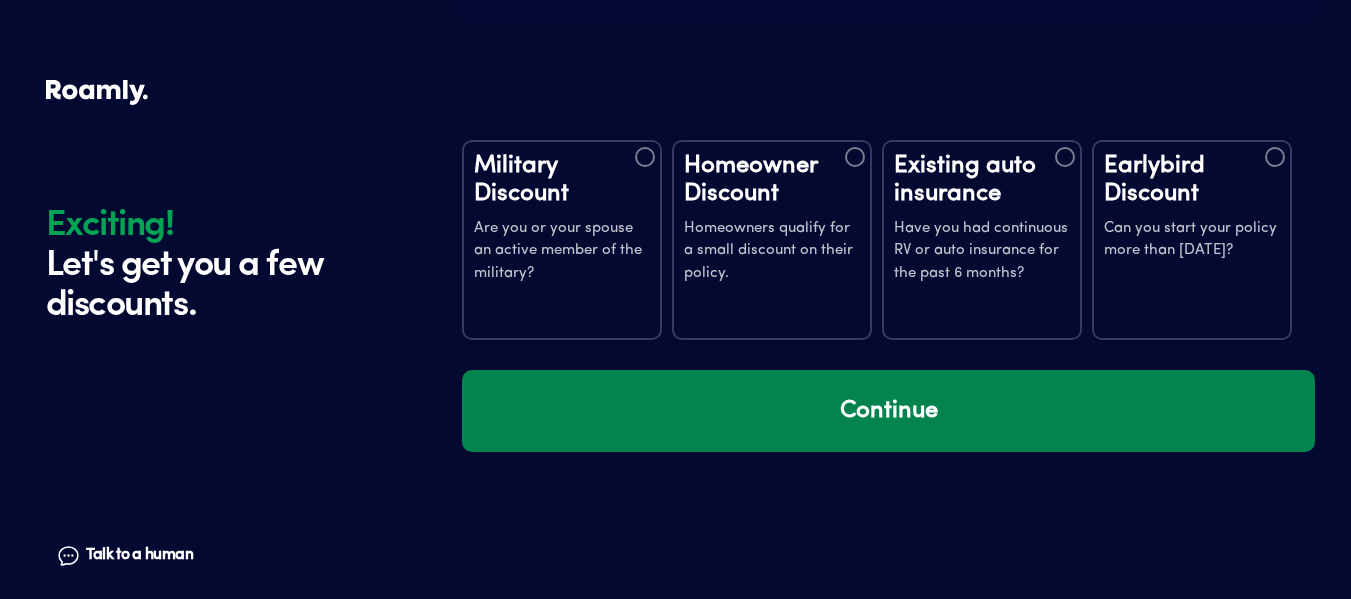 click on "Continue" at bounding box center [888, 411] 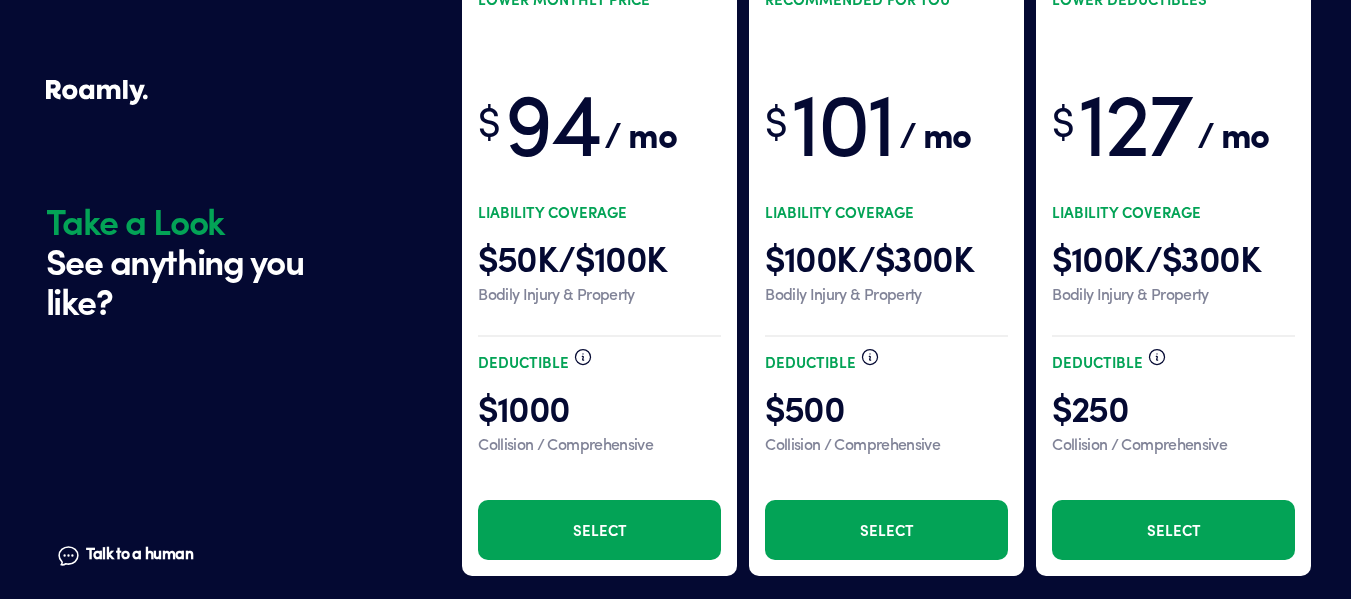 scroll, scrollTop: 3981, scrollLeft: 0, axis: vertical 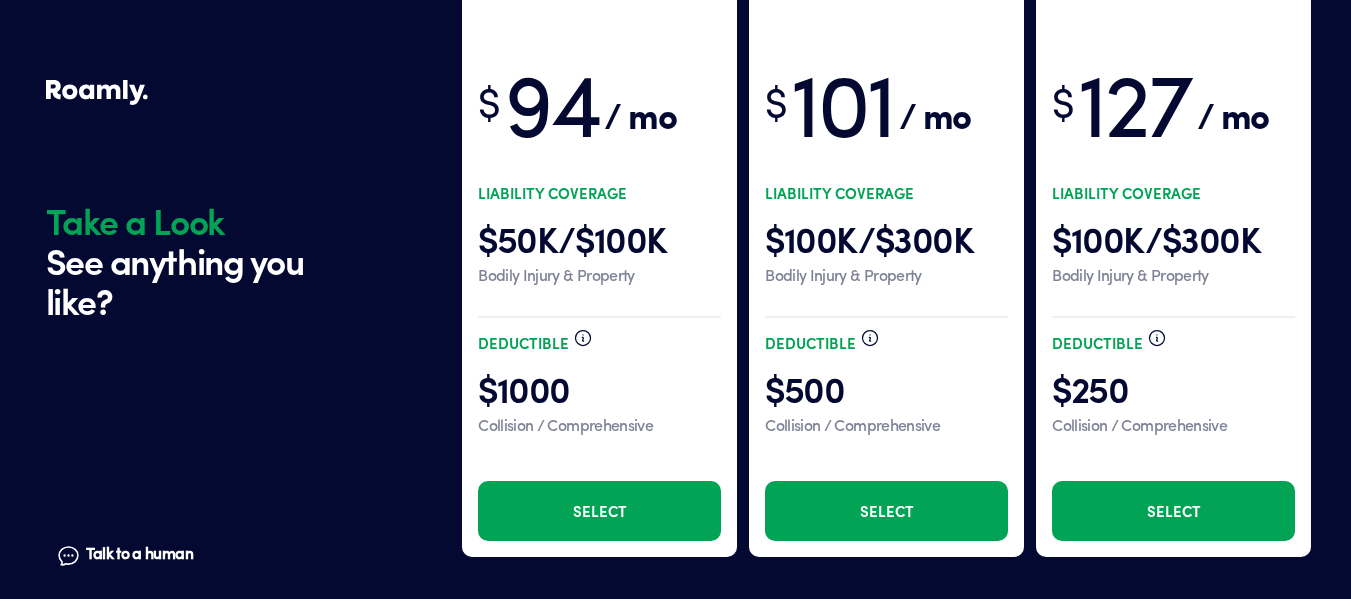 click on "Select" at bounding box center (886, 511) 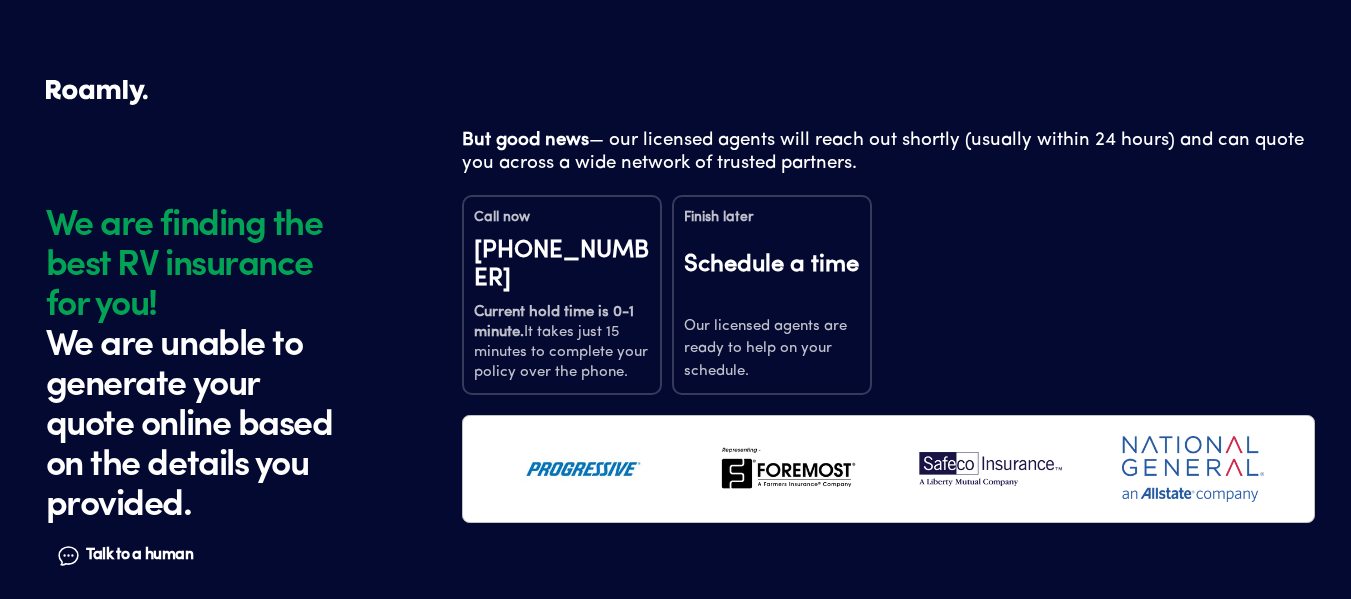 scroll, scrollTop: 0, scrollLeft: 0, axis: both 